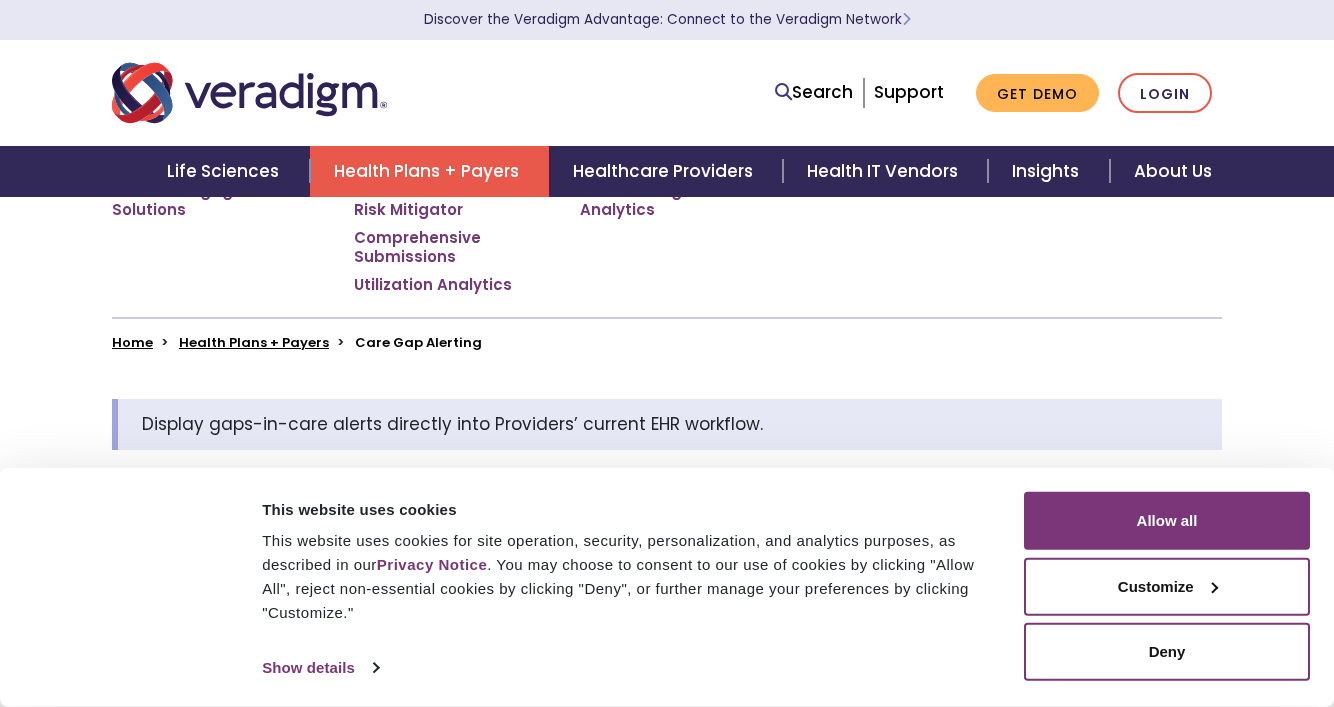 scroll, scrollTop: 431, scrollLeft: 0, axis: vertical 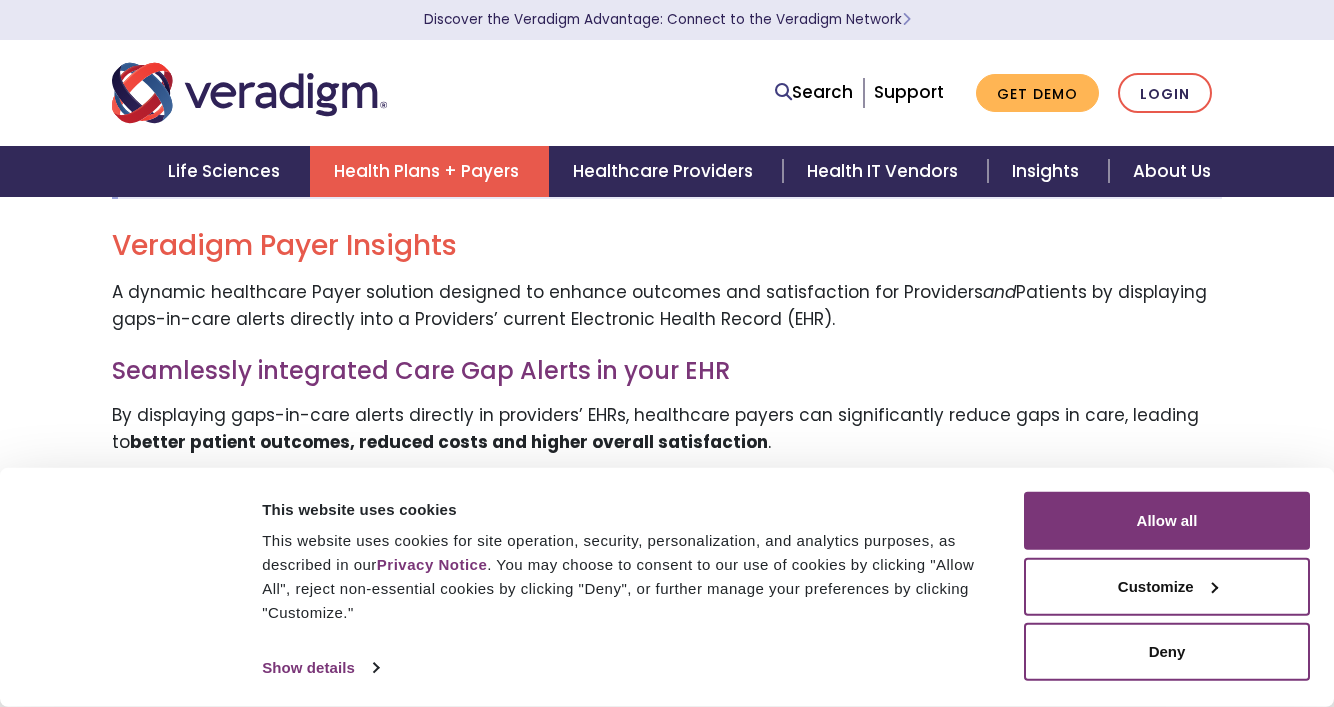 click on "A dynamic healthcare Payer solution designed to enhance outcomes and satisfaction for Providers  and  Patients by displaying gaps-in-care alerts directly into a Providers’ current Electronic Health Record (EHR)." at bounding box center [667, 306] 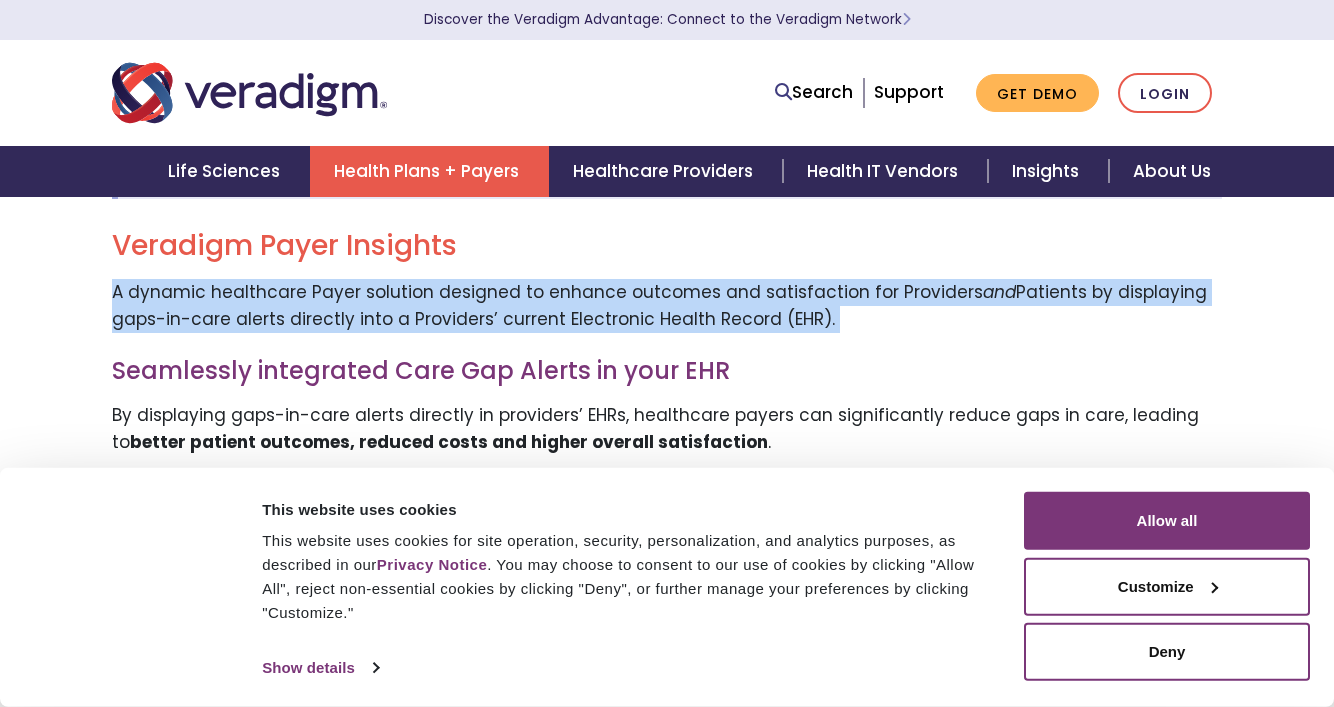click on "A dynamic healthcare Payer solution designed to enhance outcomes and satisfaction for Providers  and  Patients by displaying gaps-in-care alerts directly into a Providers’ current Electronic Health Record (EHR)." at bounding box center (667, 306) 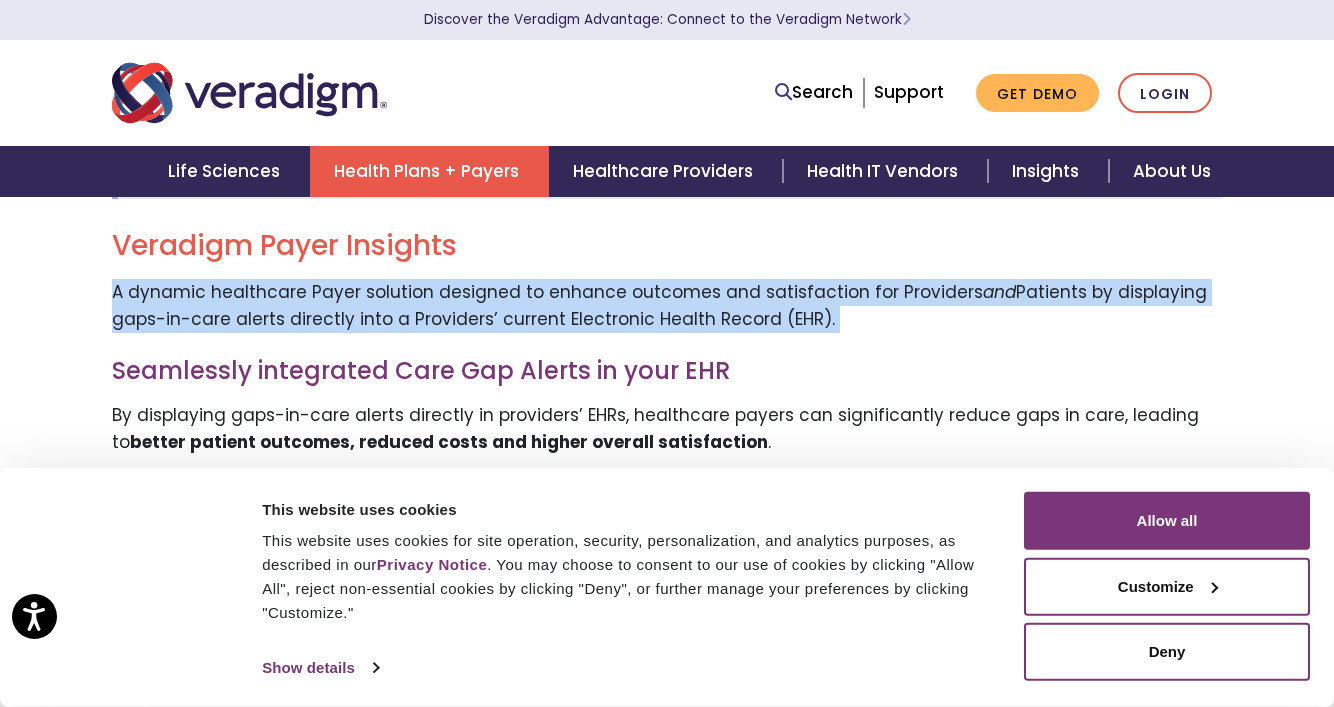 click on "A dynamic healthcare Payer solution designed to enhance outcomes and satisfaction for Providers  and  Patients by displaying gaps-in-care alerts directly into a Providers’ current Electronic Health Record (EHR)." at bounding box center [667, 306] 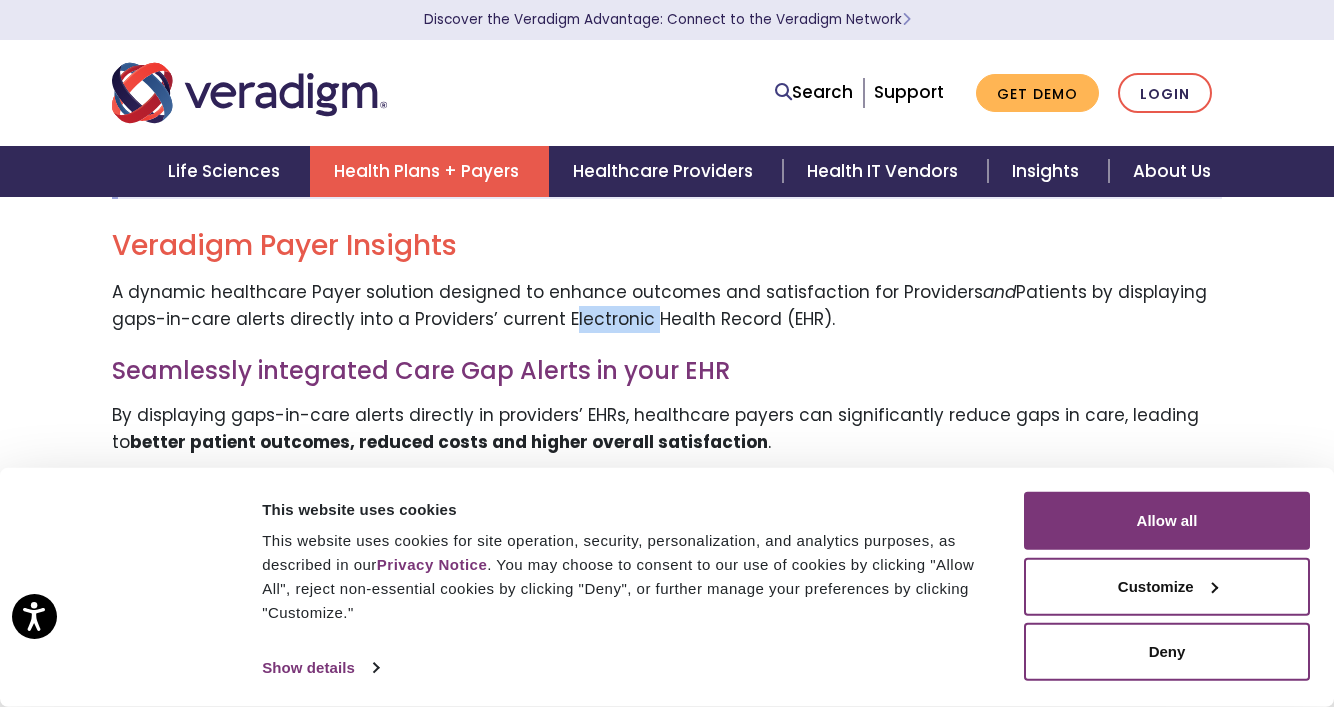 click on "A dynamic healthcare Payer solution designed to enhance outcomes and satisfaction for Providers  and  Patients by displaying gaps-in-care alerts directly into a Providers’ current Electronic Health Record (EHR)." at bounding box center (667, 306) 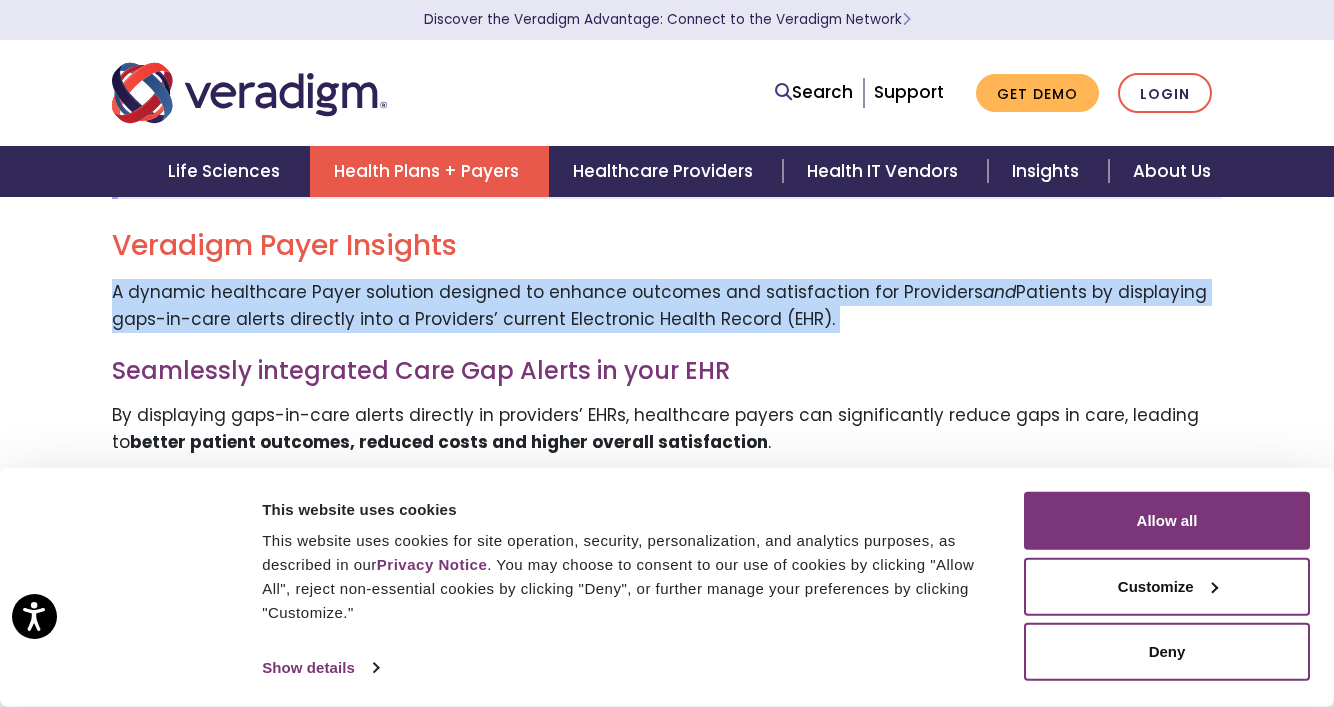 click on "A dynamic healthcare Payer solution designed to enhance outcomes and satisfaction for Providers  and  Patients by displaying gaps-in-care alerts directly into a Providers’ current Electronic Health Record (EHR)." at bounding box center [667, 306] 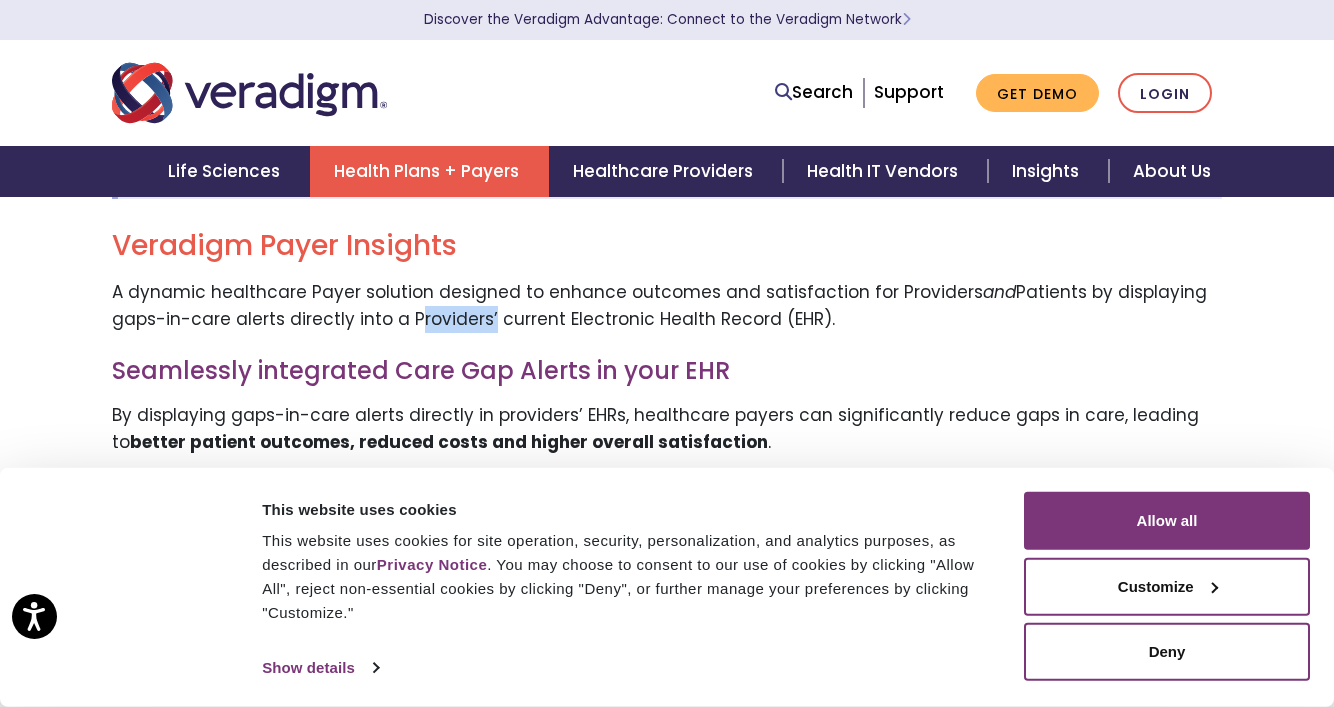 click on "A dynamic healthcare Payer solution designed to enhance outcomes and satisfaction for Providers  and  Patients by displaying gaps-in-care alerts directly into a Providers’ current Electronic Health Record (EHR)." at bounding box center [667, 306] 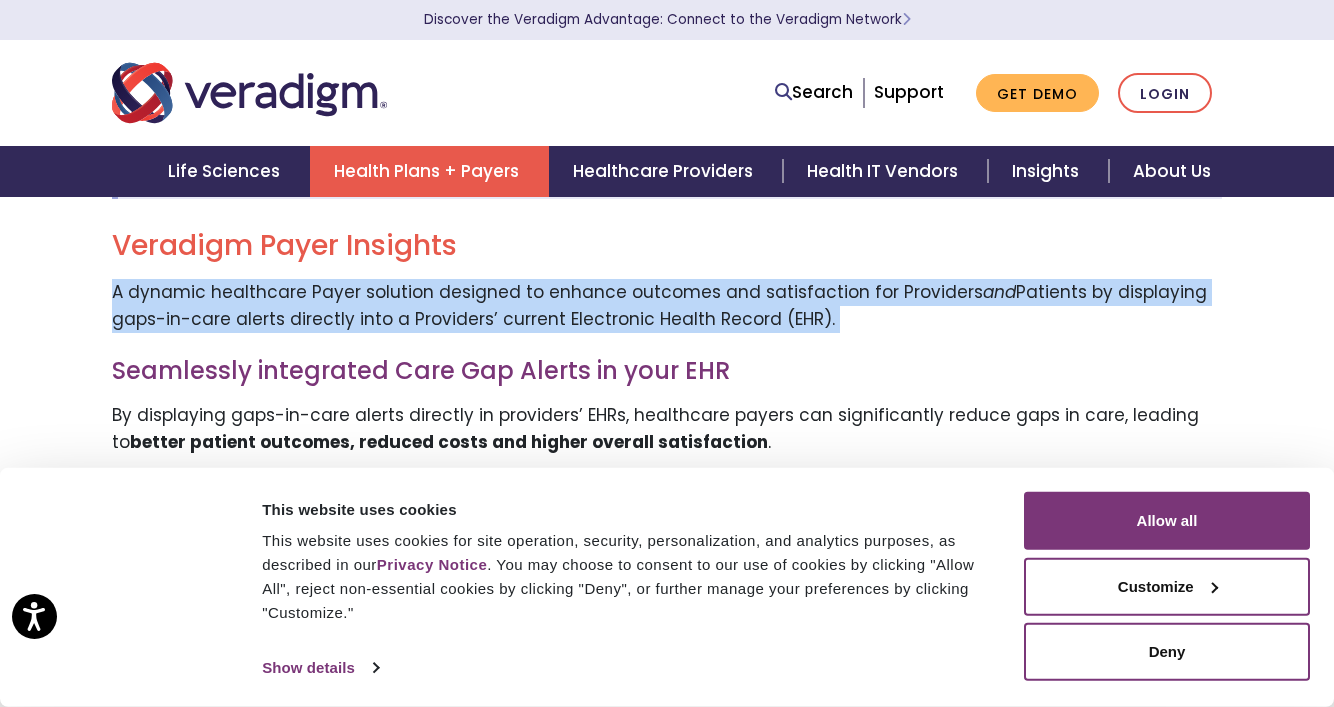 click on "A dynamic healthcare Payer solution designed to enhance outcomes and satisfaction for Providers  and  Patients by displaying gaps-in-care alerts directly into a Providers’ current Electronic Health Record (EHR)." at bounding box center [667, 306] 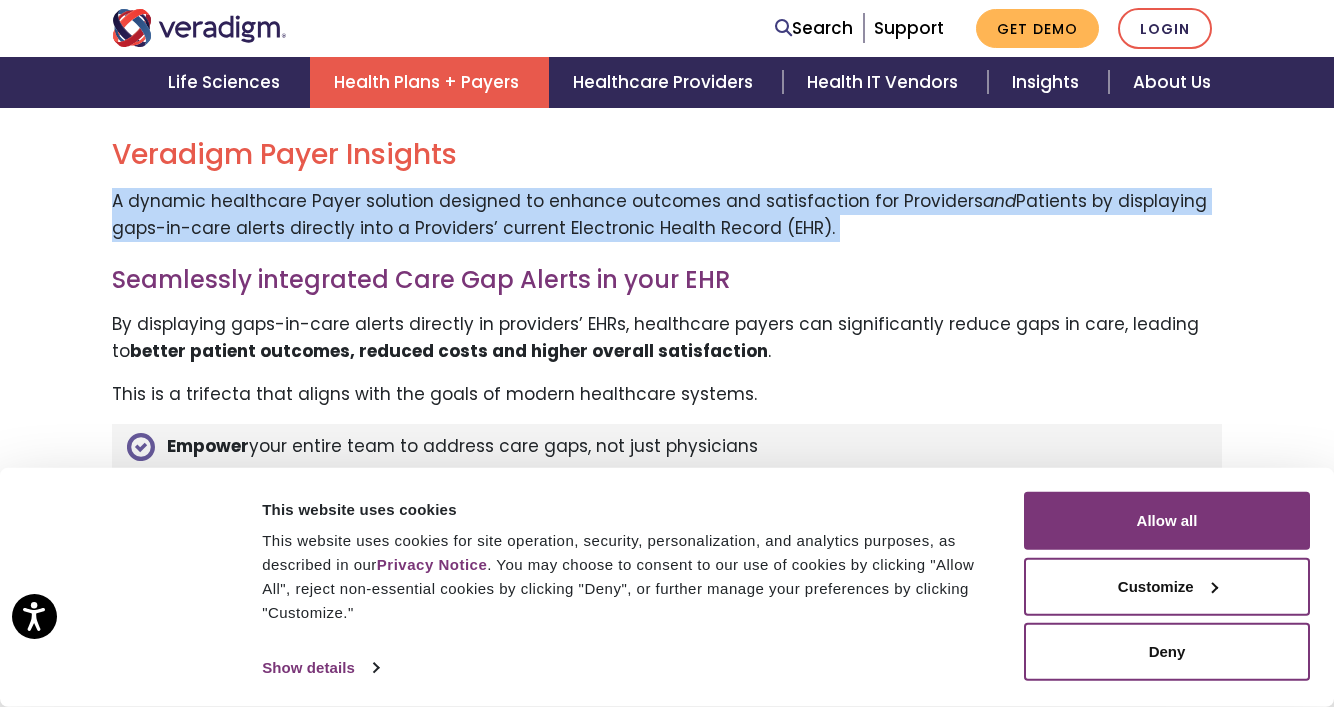 scroll, scrollTop: 734, scrollLeft: 0, axis: vertical 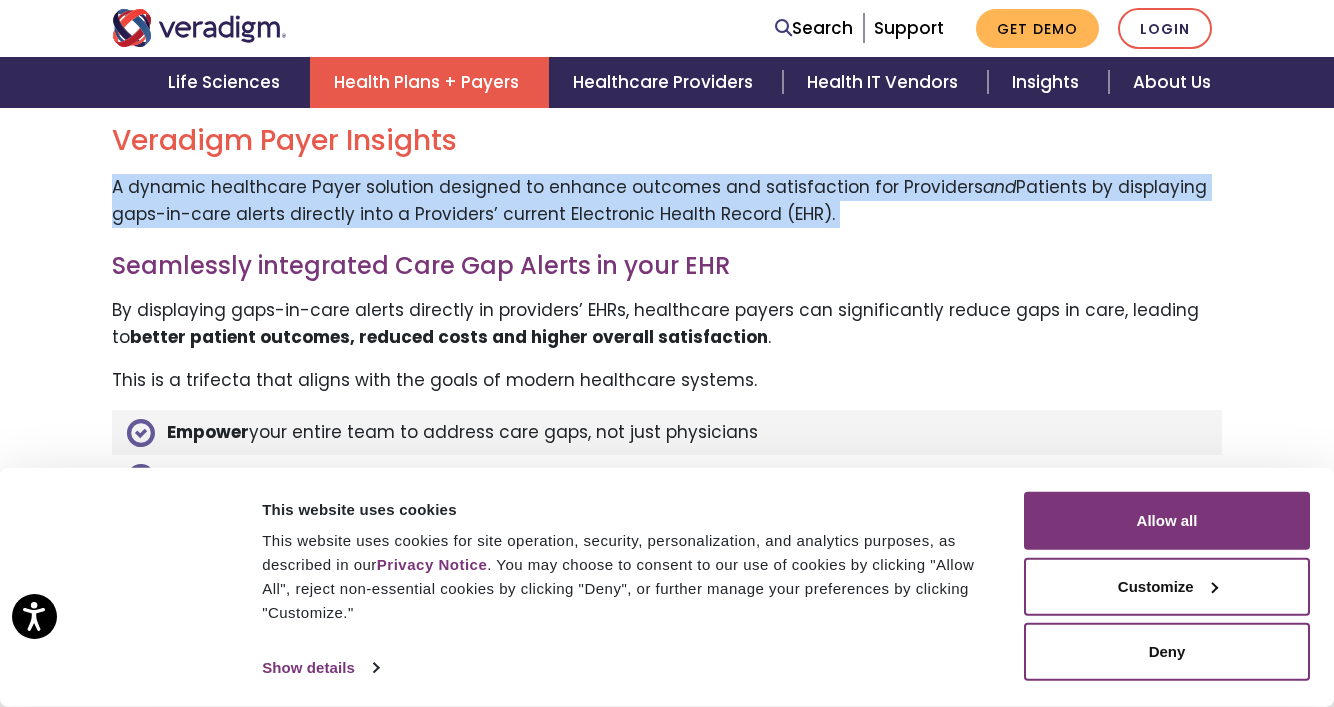 click on "By displaying gaps-in-care alerts directly in providers’ EHRs, healthcare payers can significantly reduce gaps in care, leading to  better patient outcomes, reduced costs and higher overall satisfaction ." at bounding box center (667, 324) 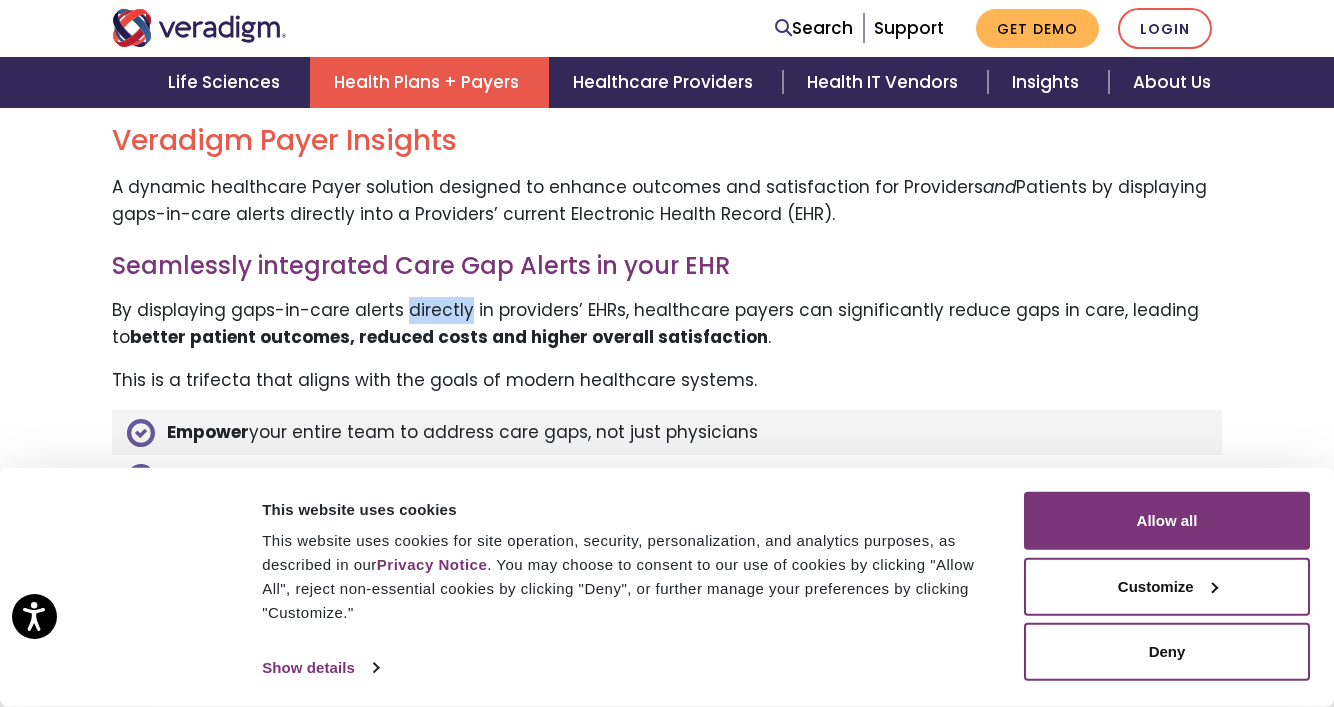 click on "By displaying gaps-in-care alerts directly in providers’ EHRs, healthcare payers can significantly reduce gaps in care, leading to  better patient outcomes, reduced costs and higher overall satisfaction ." at bounding box center [667, 324] 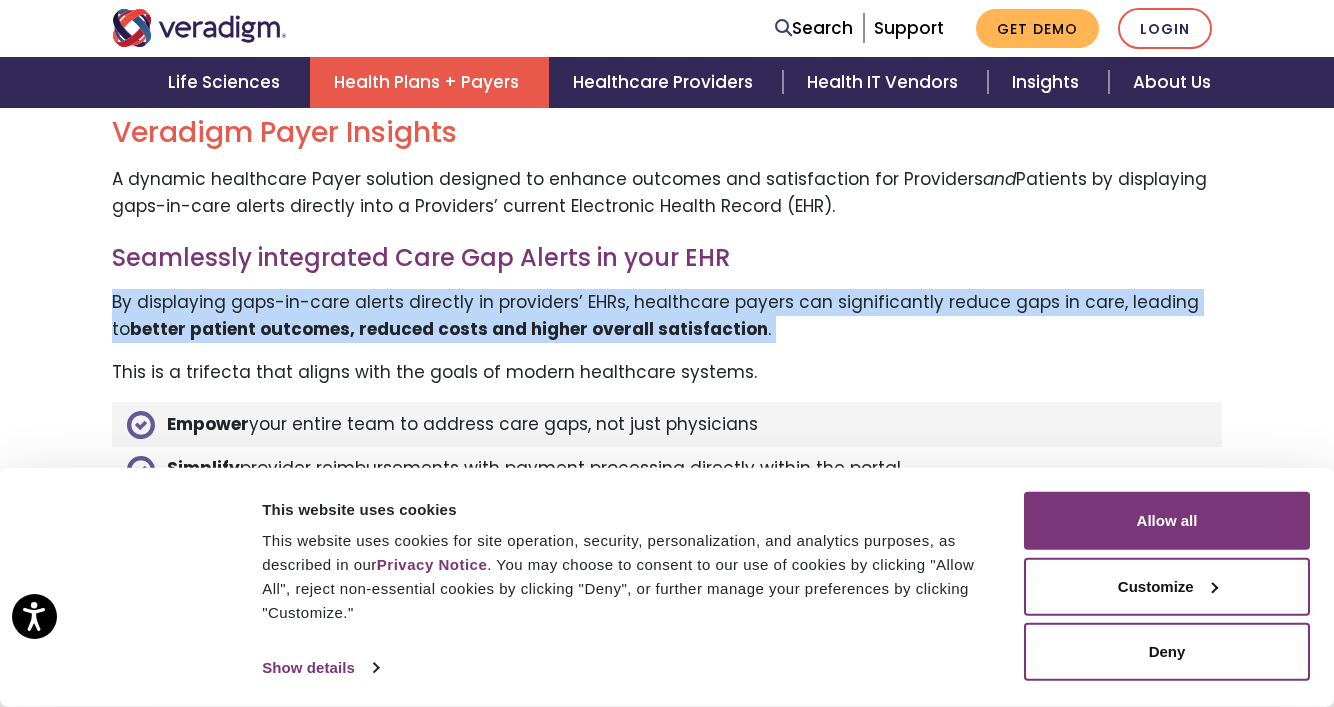 scroll, scrollTop: 765, scrollLeft: 0, axis: vertical 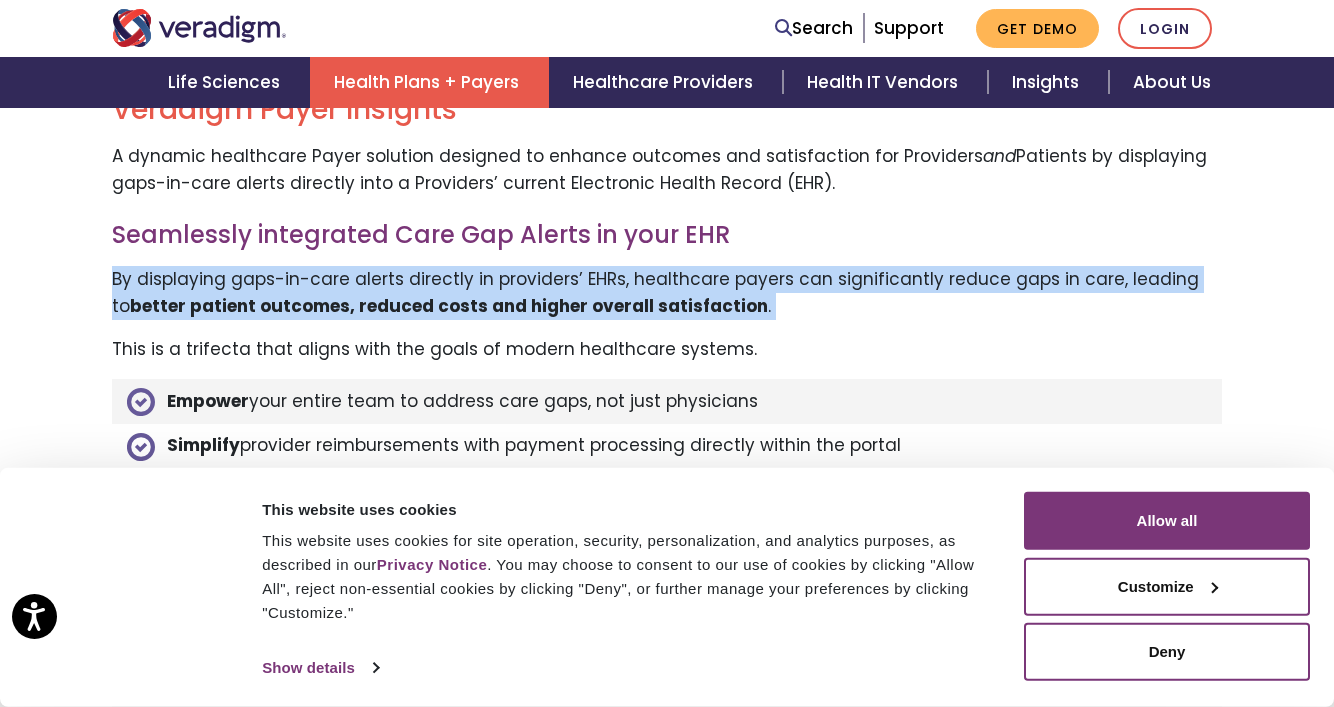 click on "Display gaps-in-care alerts directly into Providers’ current EHR workflow.
Veradigm Payer Insights
A dynamic healthcare Payer solution designed to enhance outcomes and satisfaction for Providers  and  Patients by displaying gaps-in-care alerts directly into a Providers’ current Electronic Health Record (EHR).
Seamlessly integrated Care Gap Alerts in your EHR
By displaying gaps-in-care alerts directly in providers’ EHRs, healthcare payers can significantly reduce gaps in care, leading to  better patient outcomes, reduced costs and higher overall satisfaction .
This is a trifecta that aligns with the goals of modern healthcare systems.
Empower  your entire team to address care gaps, not just physicians
Simplify" at bounding box center [667, 1563] 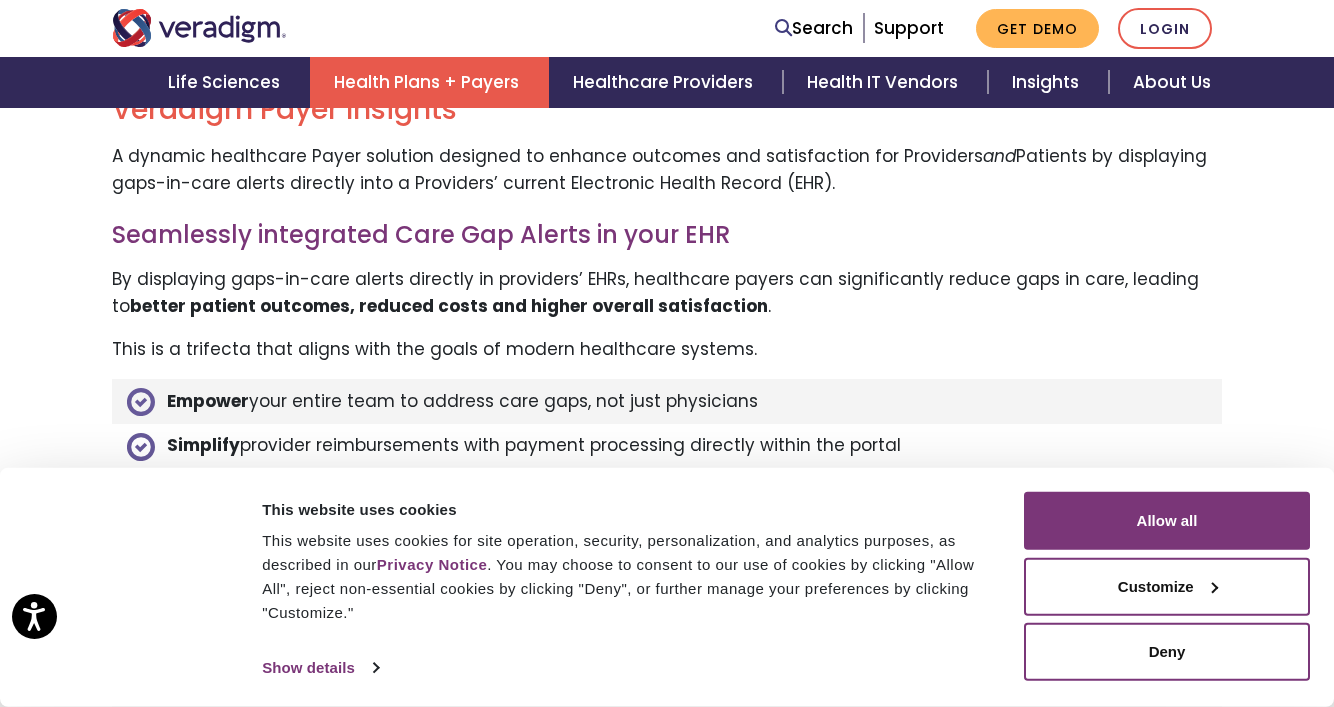 click on "Display gaps-in-care alerts directly into Providers’ current EHR workflow.
Veradigm Payer Insights
A dynamic healthcare Payer solution designed to enhance outcomes and satisfaction for Providers  and  Patients by displaying gaps-in-care alerts directly into a Providers’ current Electronic Health Record (EHR).
Seamlessly integrated Care Gap Alerts in your EHR
By displaying gaps-in-care alerts directly in providers’ EHRs, healthcare payers can significantly reduce gaps in care, leading to  better patient outcomes, reduced costs and higher overall satisfaction .
This is a trifecta that aligns with the goals of modern healthcare systems.
Empower  your entire team to address care gaps, not just physicians
Simplify" at bounding box center (667, 1563) 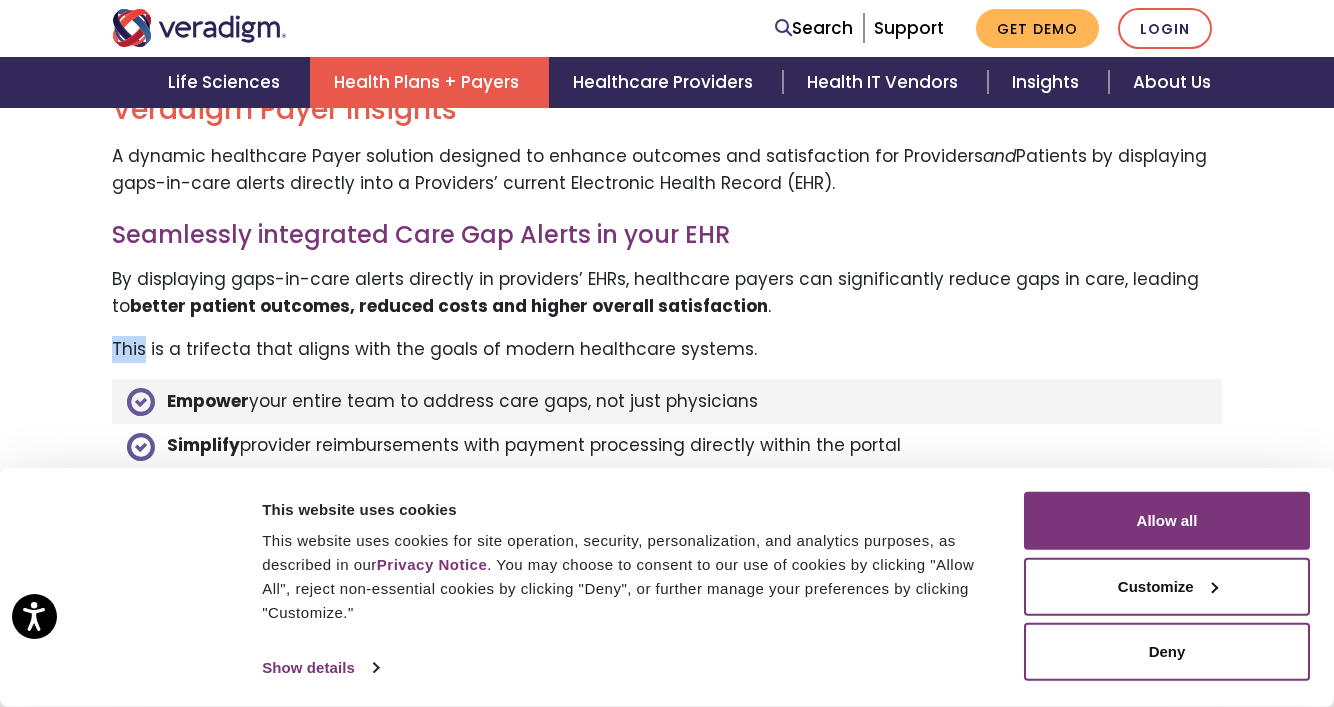 click on "Display gaps-in-care alerts directly into Providers’ current EHR workflow.
Veradigm Payer Insights
A dynamic healthcare Payer solution designed to enhance outcomes and satisfaction for Providers  and  Patients by displaying gaps-in-care alerts directly into a Providers’ current Electronic Health Record (EHR).
Seamlessly integrated Care Gap Alerts in your EHR
By displaying gaps-in-care alerts directly in providers’ EHRs, healthcare payers can significantly reduce gaps in care, leading to  better patient outcomes, reduced costs and higher overall satisfaction .
This is a trifecta that aligns with the goals of modern healthcare systems.
Empower  your entire team to address care gaps, not just physicians
Simplify" at bounding box center [667, 1563] 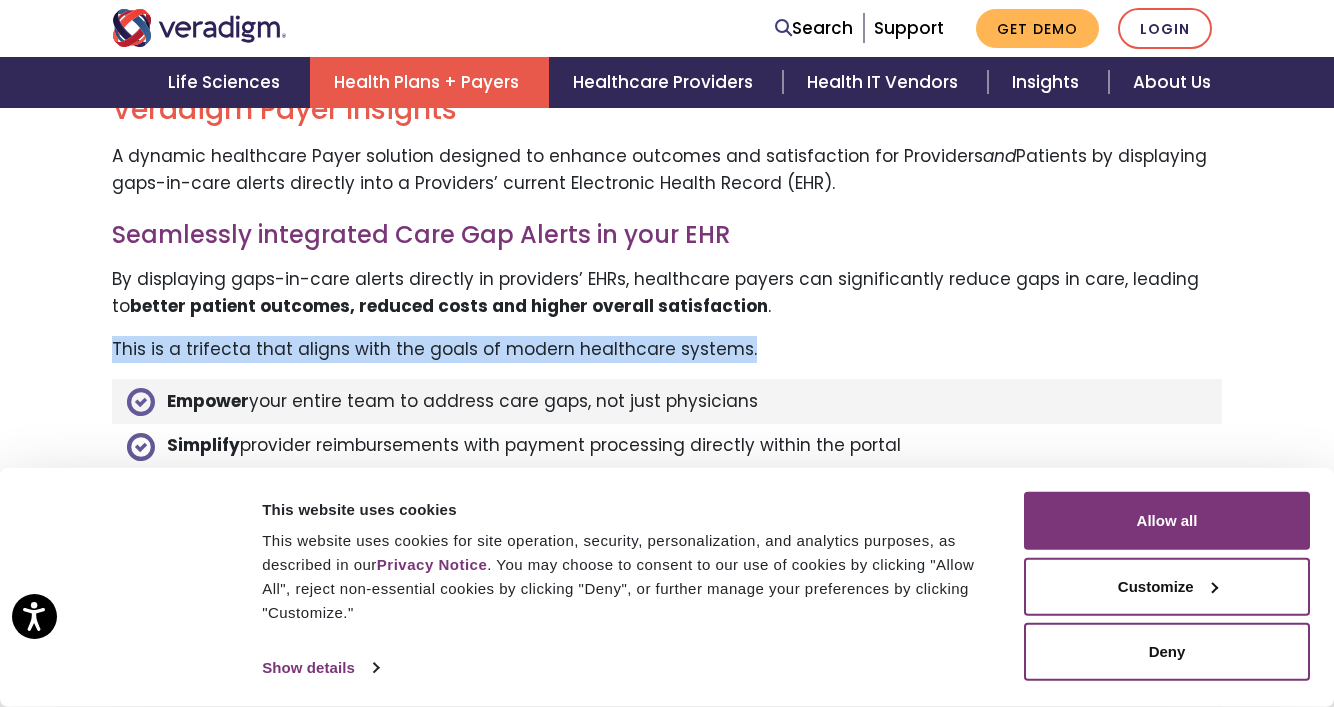 click on "By displaying gaps-in-care alerts directly in providers’ EHRs, healthcare payers can significantly reduce gaps in care, leading to  better patient outcomes, reduced costs and higher overall satisfaction ." at bounding box center (667, 293) 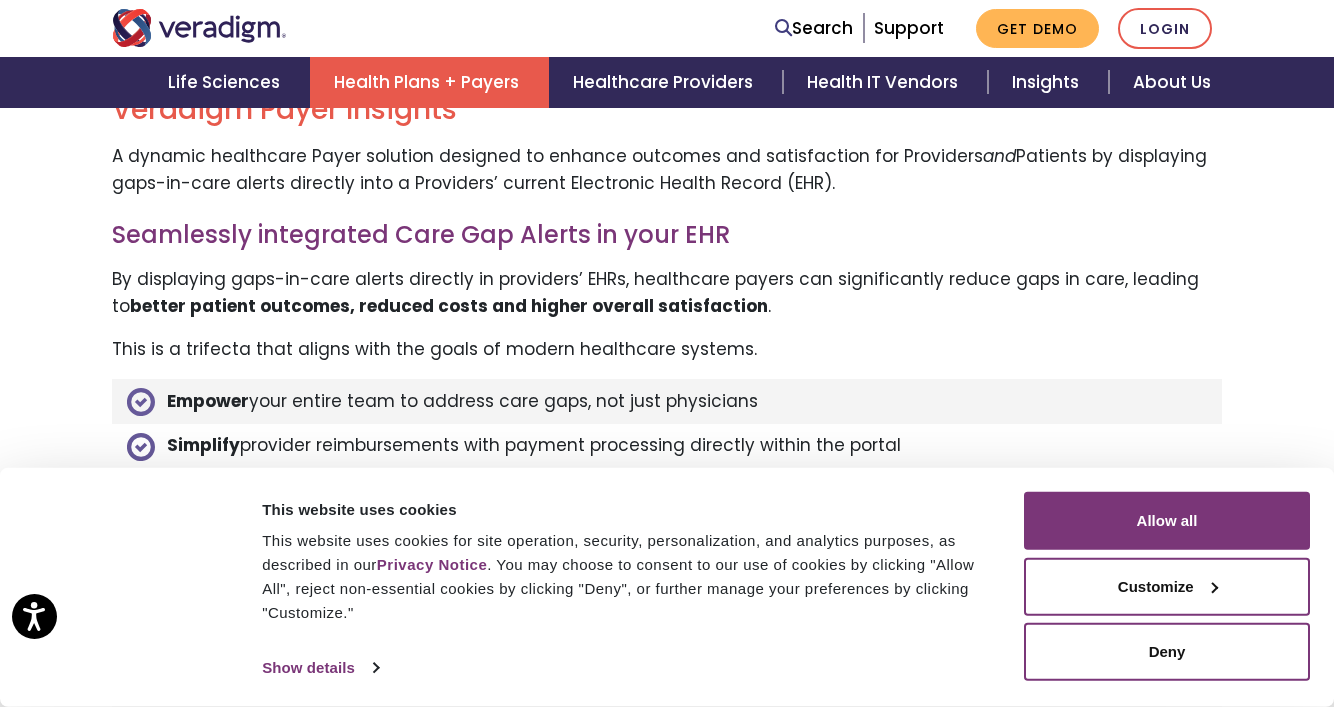 click on "By displaying gaps-in-care alerts directly in providers’ EHRs, healthcare payers can significantly reduce gaps in care, leading to  better patient outcomes, reduced costs and higher overall satisfaction ." at bounding box center (667, 293) 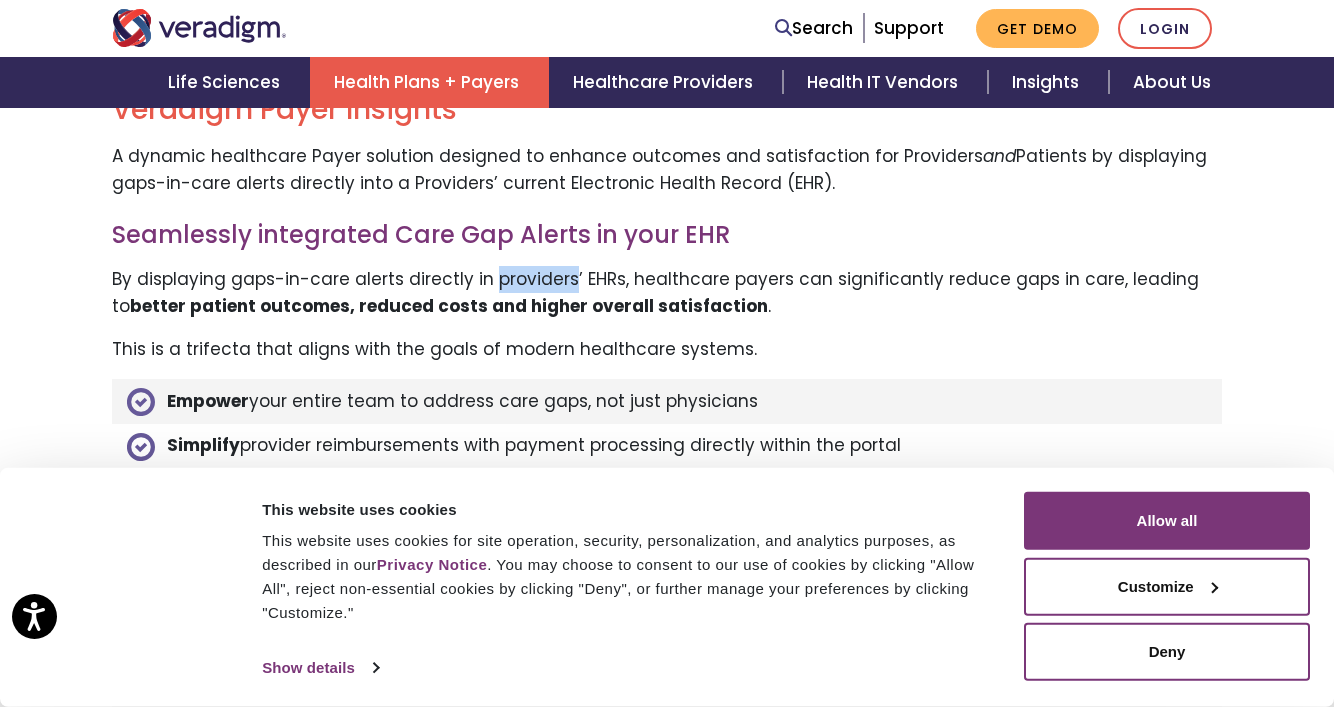 click on "By displaying gaps-in-care alerts directly in providers’ EHRs, healthcare payers can significantly reduce gaps in care, leading to  better patient outcomes, reduced costs and higher overall satisfaction ." at bounding box center [667, 293] 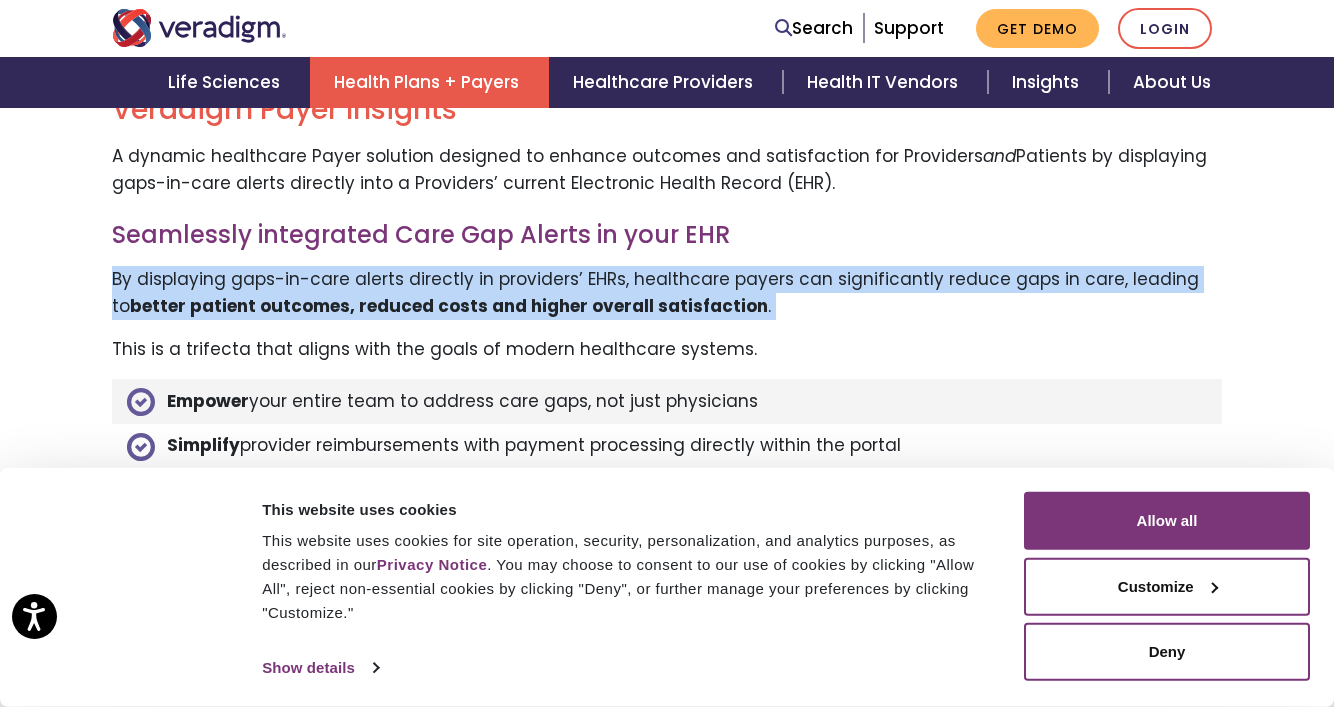 click on "Display gaps-in-care alerts directly into Providers’ current EHR workflow.
Veradigm Payer Insights
A dynamic healthcare Payer solution designed to enhance outcomes and satisfaction for Providers  and  Patients by displaying gaps-in-care alerts directly into a Providers’ current Electronic Health Record (EHR).
Seamlessly integrated Care Gap Alerts in your EHR
By displaying gaps-in-care alerts directly in providers’ EHRs, healthcare payers can significantly reduce gaps in care, leading to  better patient outcomes, reduced costs and higher overall satisfaction .
This is a trifecta that aligns with the goals of modern healthcare systems.
Empower  your entire team to address care gaps, not just physicians
Simplify" at bounding box center [667, 1563] 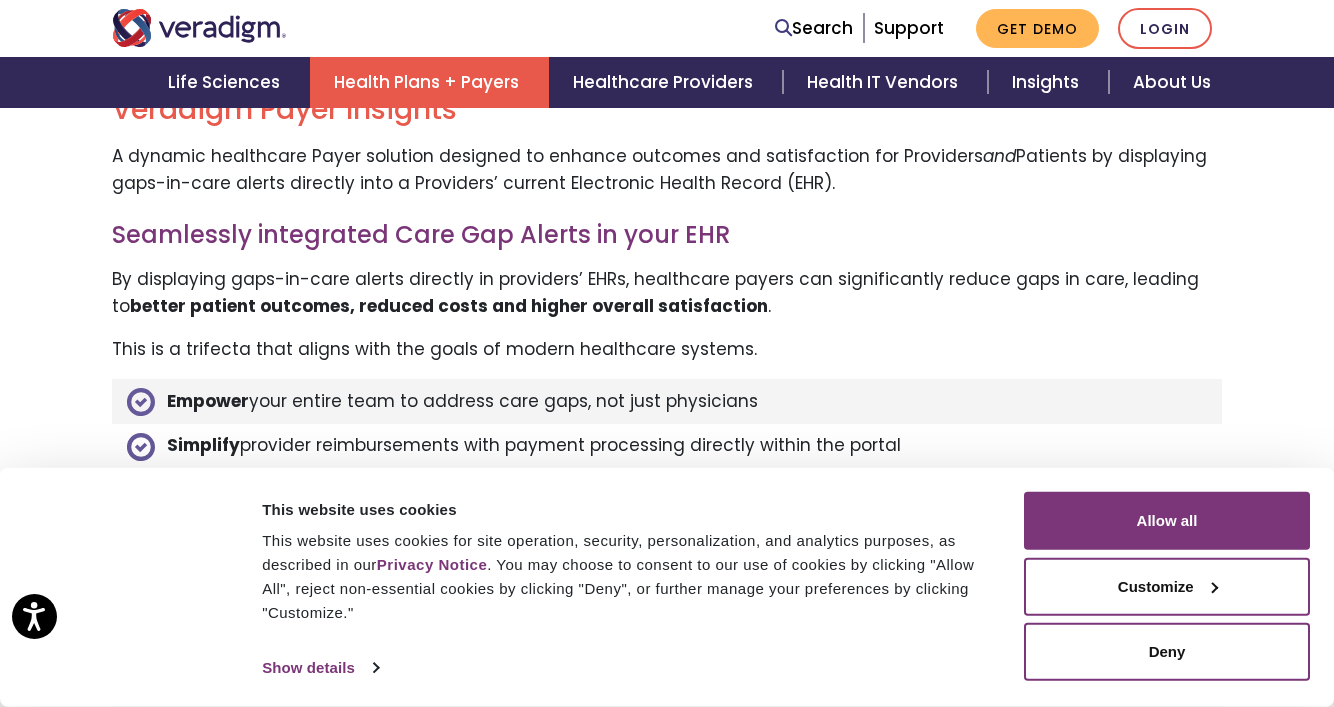 click on "Display gaps-in-care alerts directly into Providers’ current EHR workflow.
Veradigm Payer Insights
A dynamic healthcare Payer solution designed to enhance outcomes and satisfaction for Providers  and  Patients by displaying gaps-in-care alerts directly into a Providers’ current Electronic Health Record (EHR).
Seamlessly integrated Care Gap Alerts in your EHR
By displaying gaps-in-care alerts directly in providers’ EHRs, healthcare payers can significantly reduce gaps in care, leading to  better patient outcomes, reduced costs and higher overall satisfaction .
This is a trifecta that aligns with the goals of modern healthcare systems.
Empower  your entire team to address care gaps, not just physicians
Simplify" at bounding box center [667, 1563] 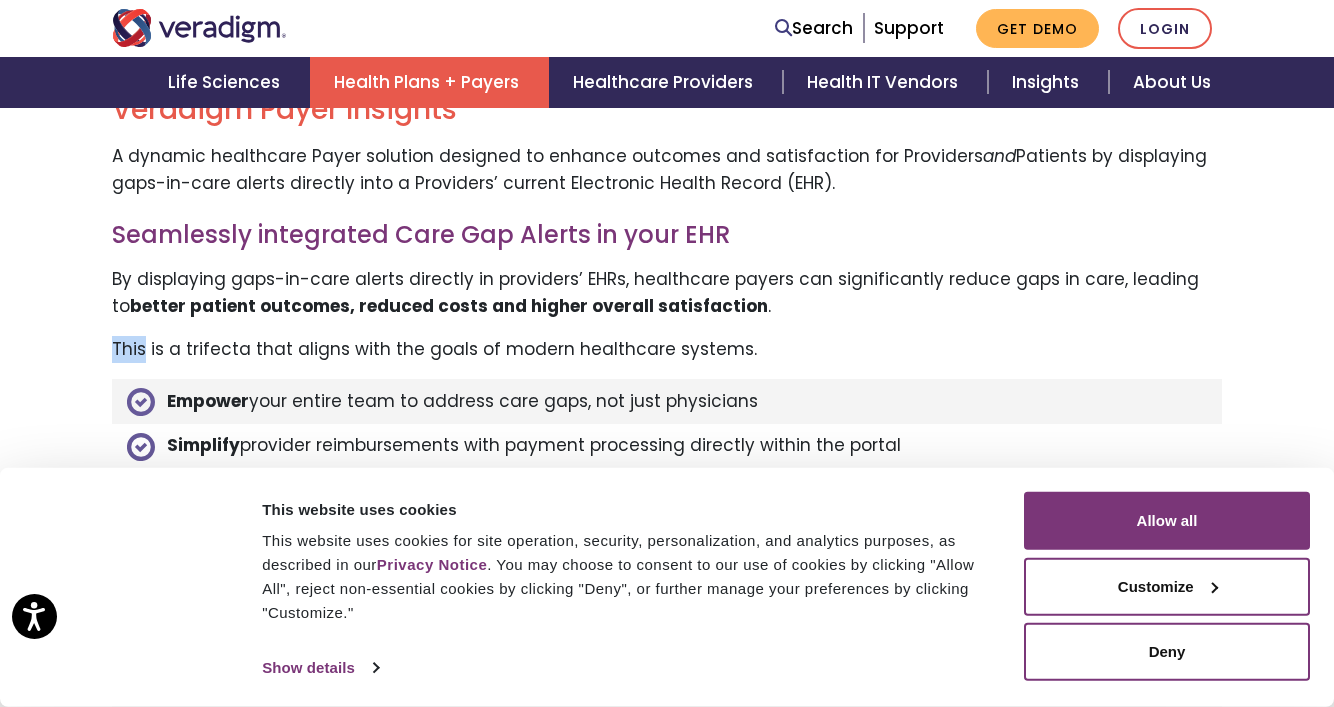 click on "Display gaps-in-care alerts directly into Providers’ current EHR workflow.
Veradigm Payer Insights
A dynamic healthcare Payer solution designed to enhance outcomes and satisfaction for Providers  and  Patients by displaying gaps-in-care alerts directly into a Providers’ current Electronic Health Record (EHR).
Seamlessly integrated Care Gap Alerts in your EHR
By displaying gaps-in-care alerts directly in providers’ EHRs, healthcare payers can significantly reduce gaps in care, leading to  better patient outcomes, reduced costs and higher overall satisfaction .
This is a trifecta that aligns with the goals of modern healthcare systems.
Empower  your entire team to address care gaps, not just physicians
Simplify" at bounding box center (667, 1563) 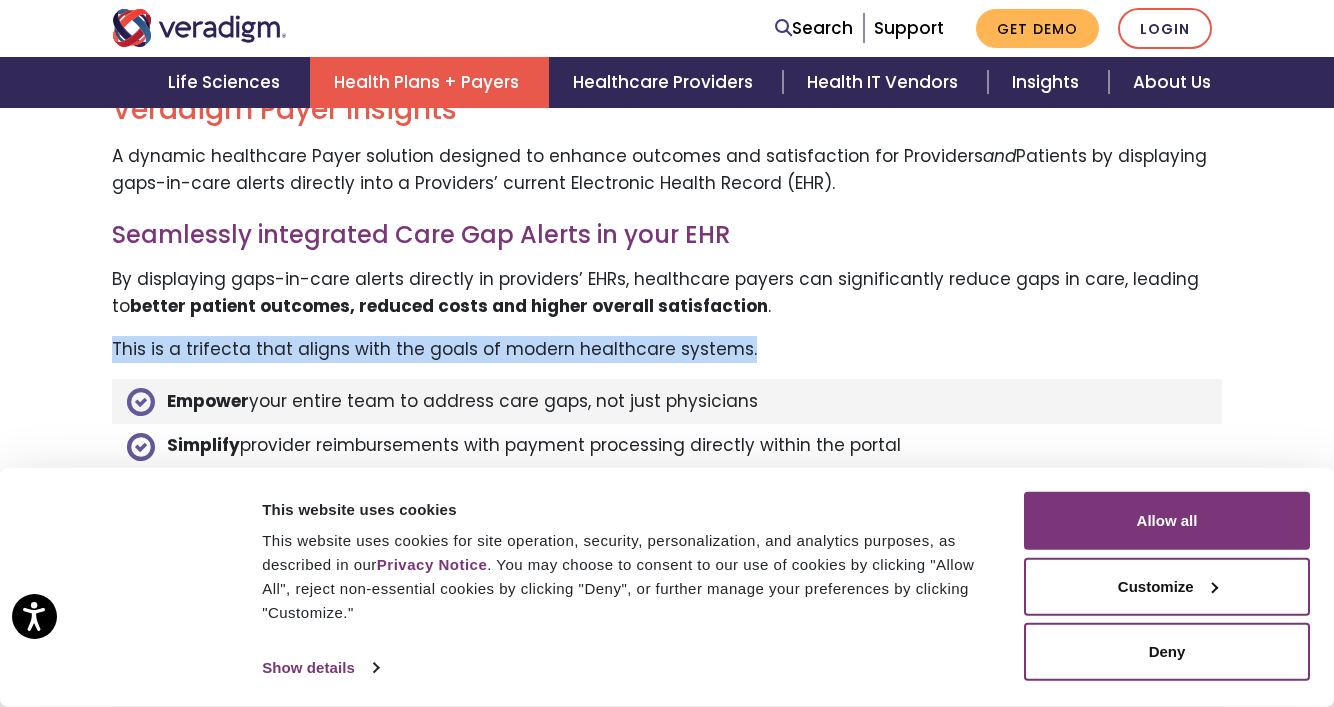 click on "By displaying gaps-in-care alerts directly in providers’ EHRs, healthcare payers can significantly reduce gaps in care, leading to  better patient outcomes, reduced costs and higher overall satisfaction ." at bounding box center [667, 293] 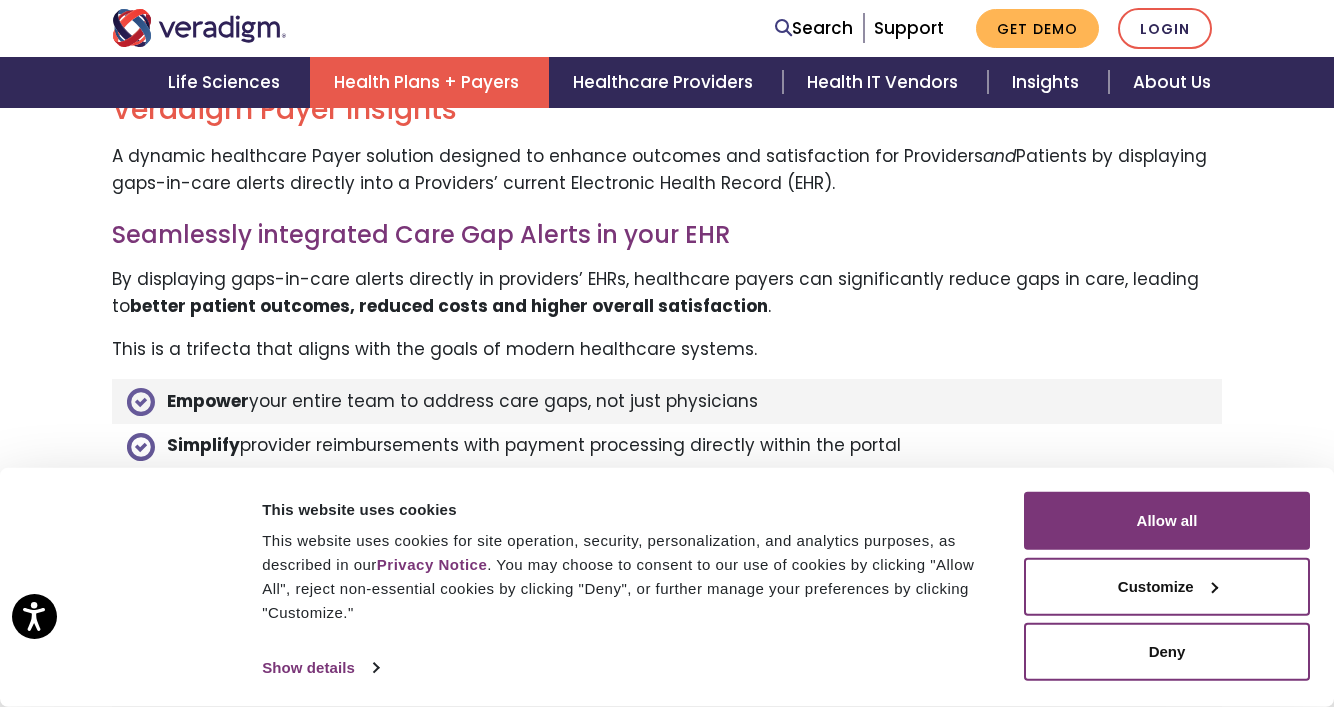click on "By displaying gaps-in-care alerts directly in providers’ EHRs, healthcare payers can significantly reduce gaps in care, leading to  better patient outcomes, reduced costs and higher overall satisfaction ." at bounding box center (667, 293) 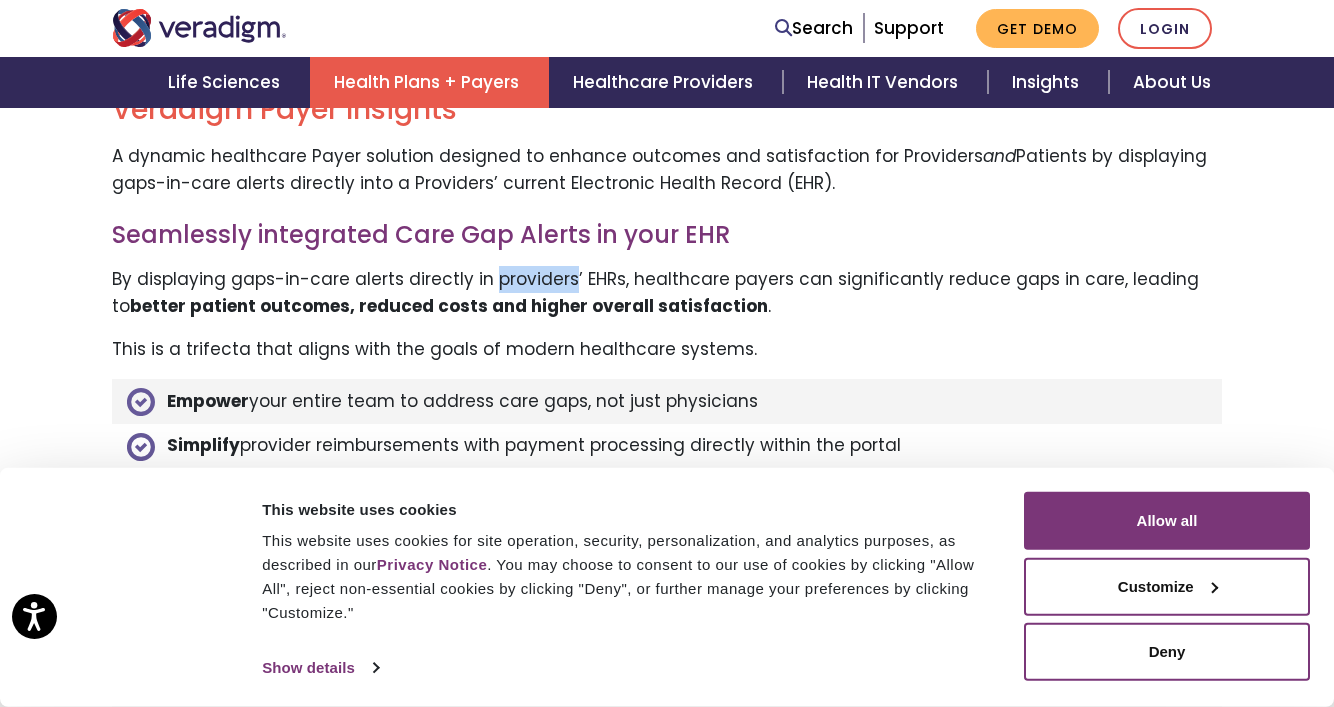 click on "By displaying gaps-in-care alerts directly in providers’ EHRs, healthcare payers can significantly reduce gaps in care, leading to  better patient outcomes, reduced costs and higher overall satisfaction ." at bounding box center [667, 293] 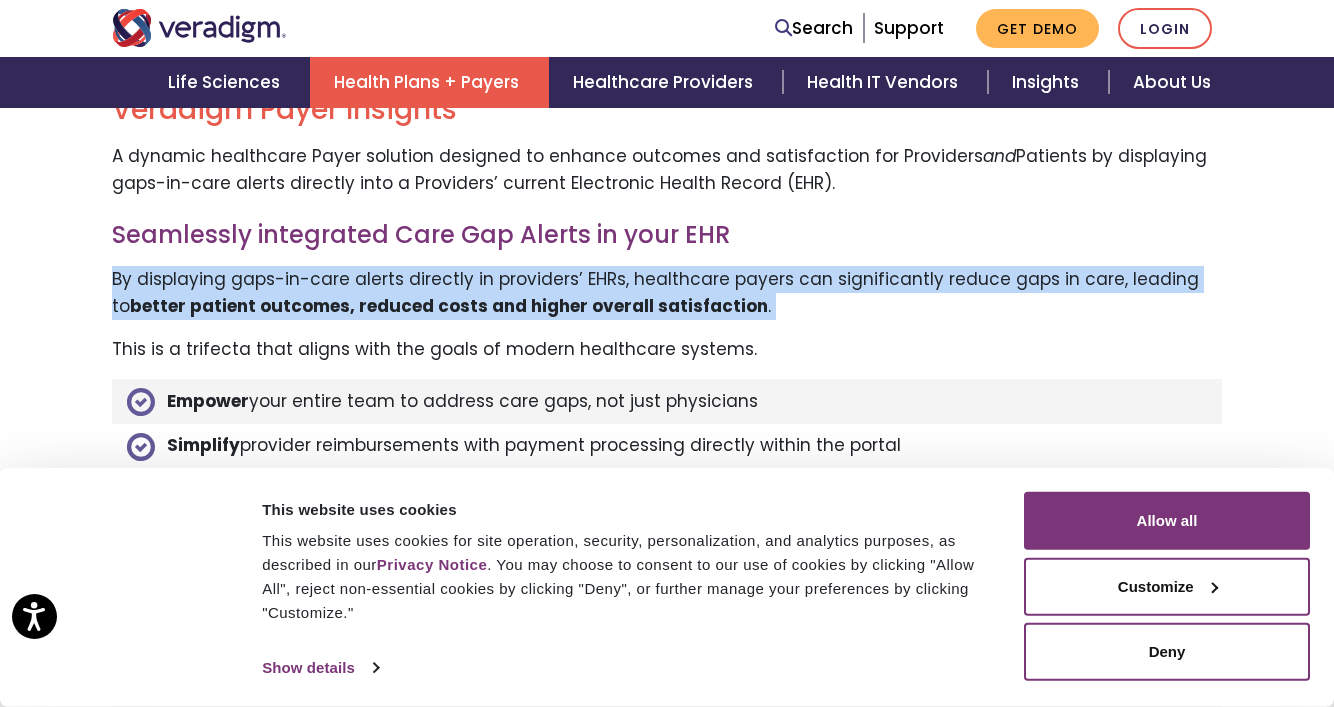 click on "better patient outcomes, reduced costs and higher overall satisfaction" at bounding box center [449, 306] 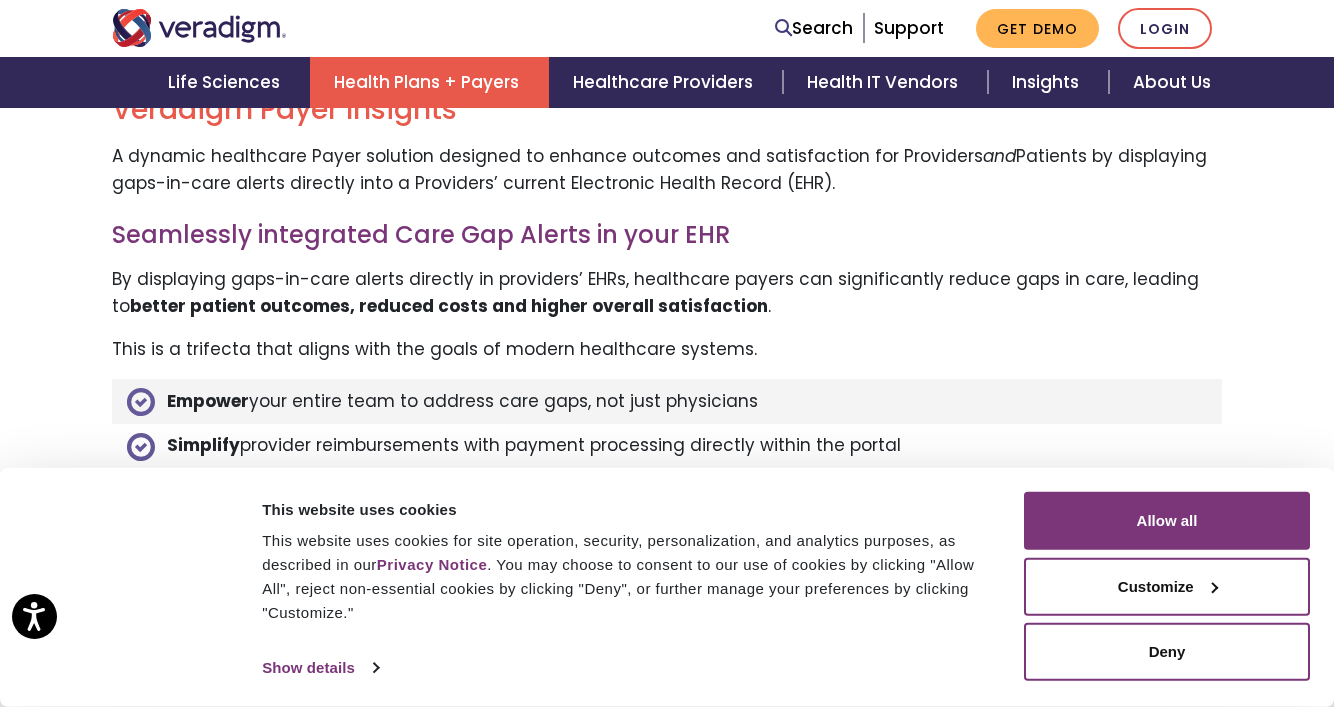 click on "better patient outcomes, reduced costs and higher overall satisfaction" at bounding box center (449, 306) 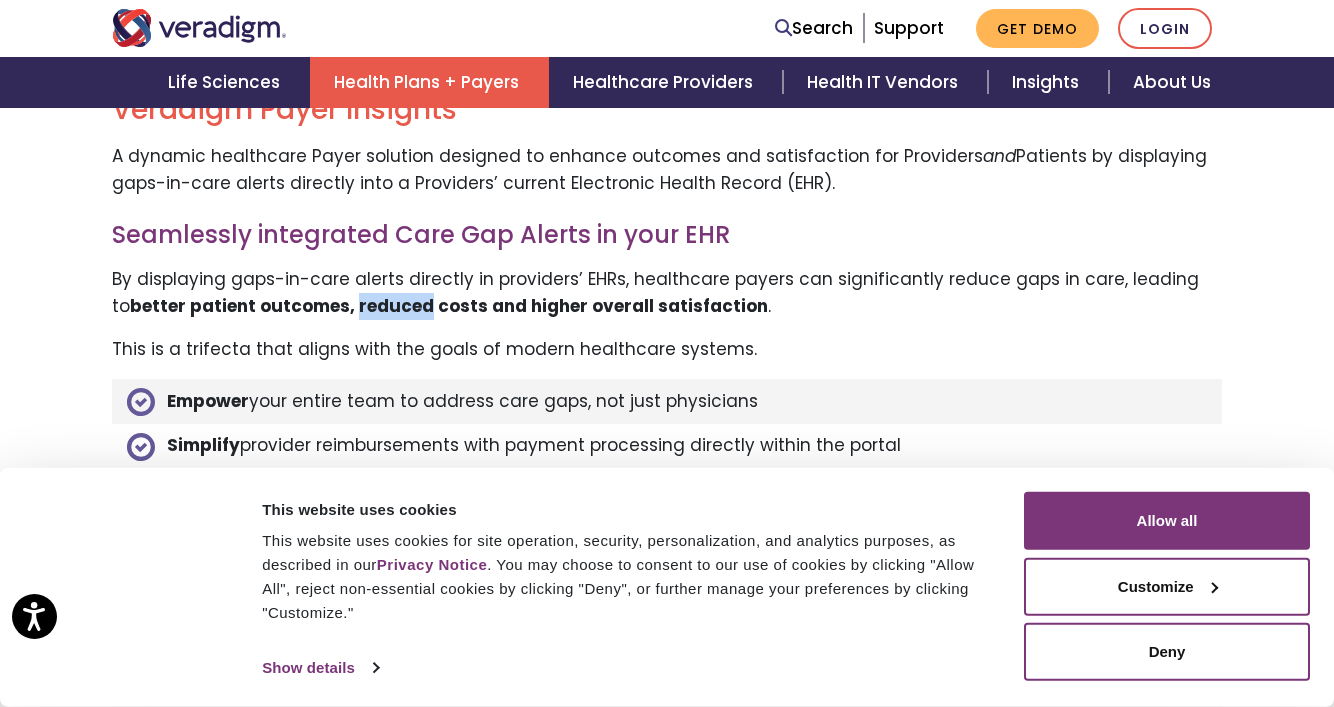 click on "better patient outcomes, reduced costs and higher overall satisfaction" at bounding box center [449, 306] 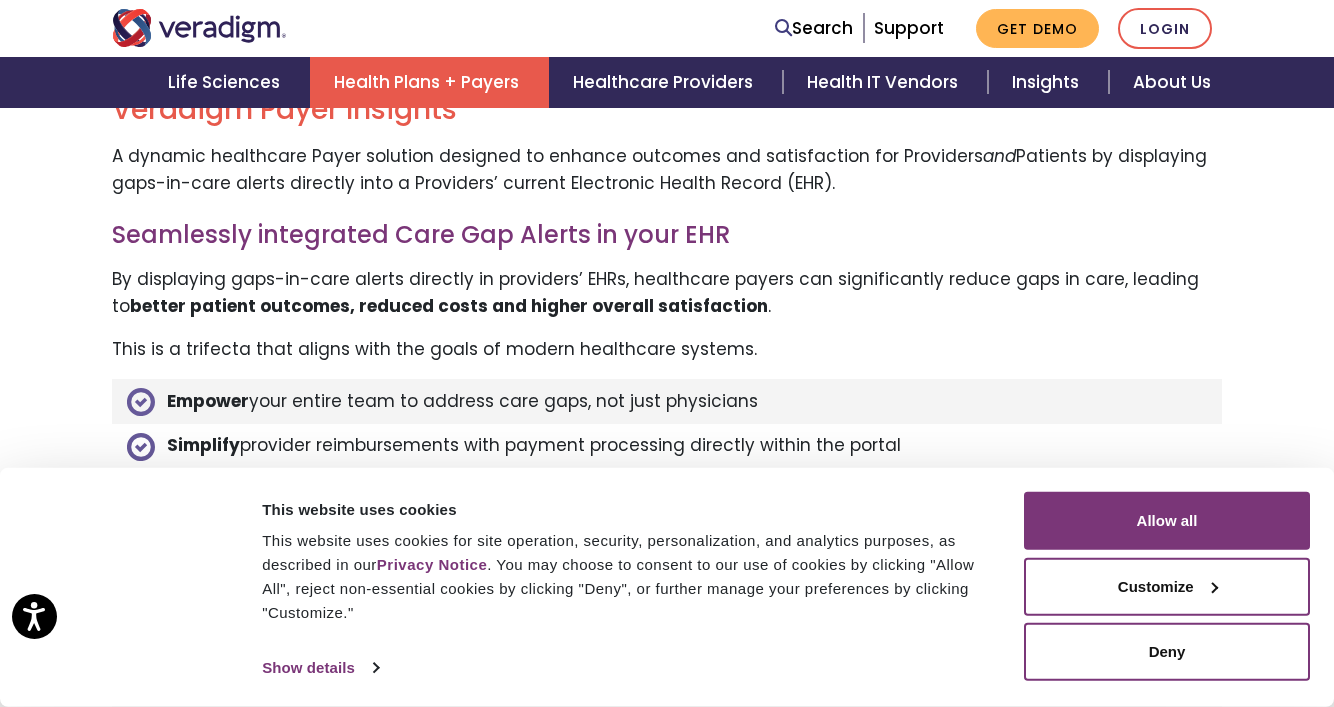 click on "This is a trifecta that aligns with the goals of modern healthcare systems." at bounding box center (667, 349) 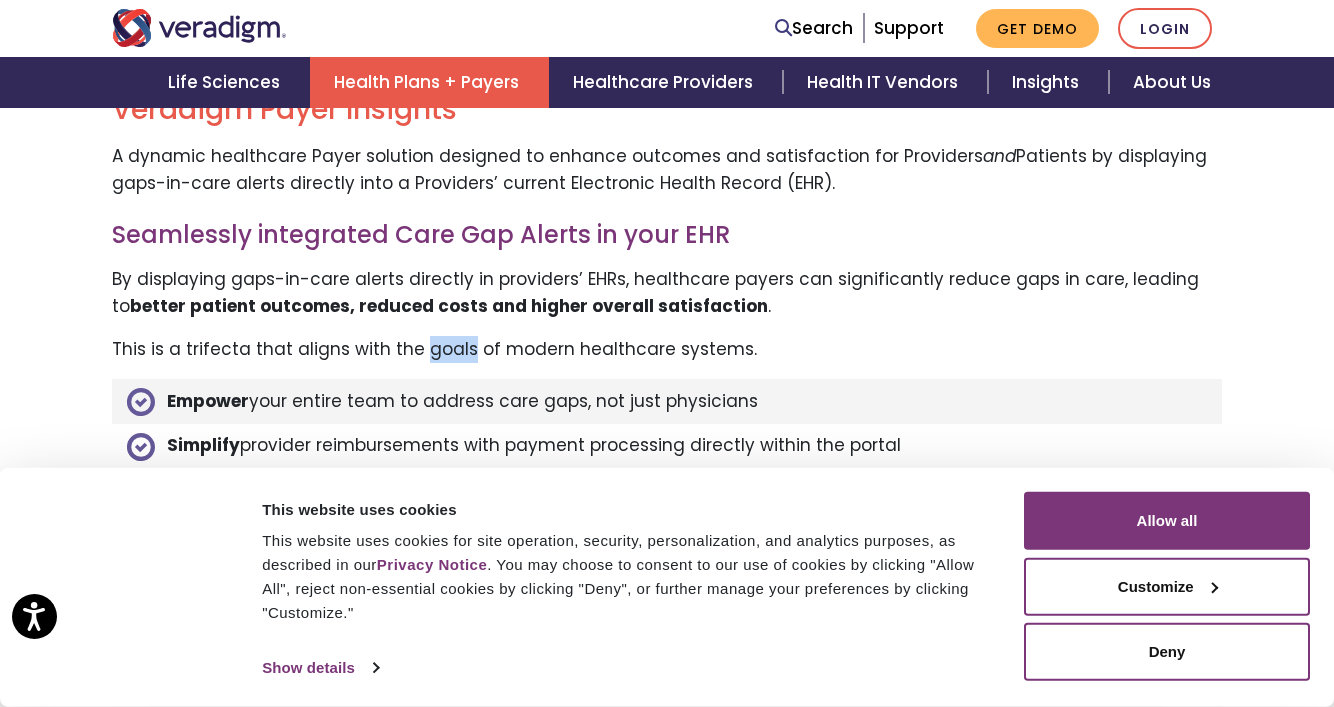 click on "This is a trifecta that aligns with the goals of modern healthcare systems." at bounding box center [667, 349] 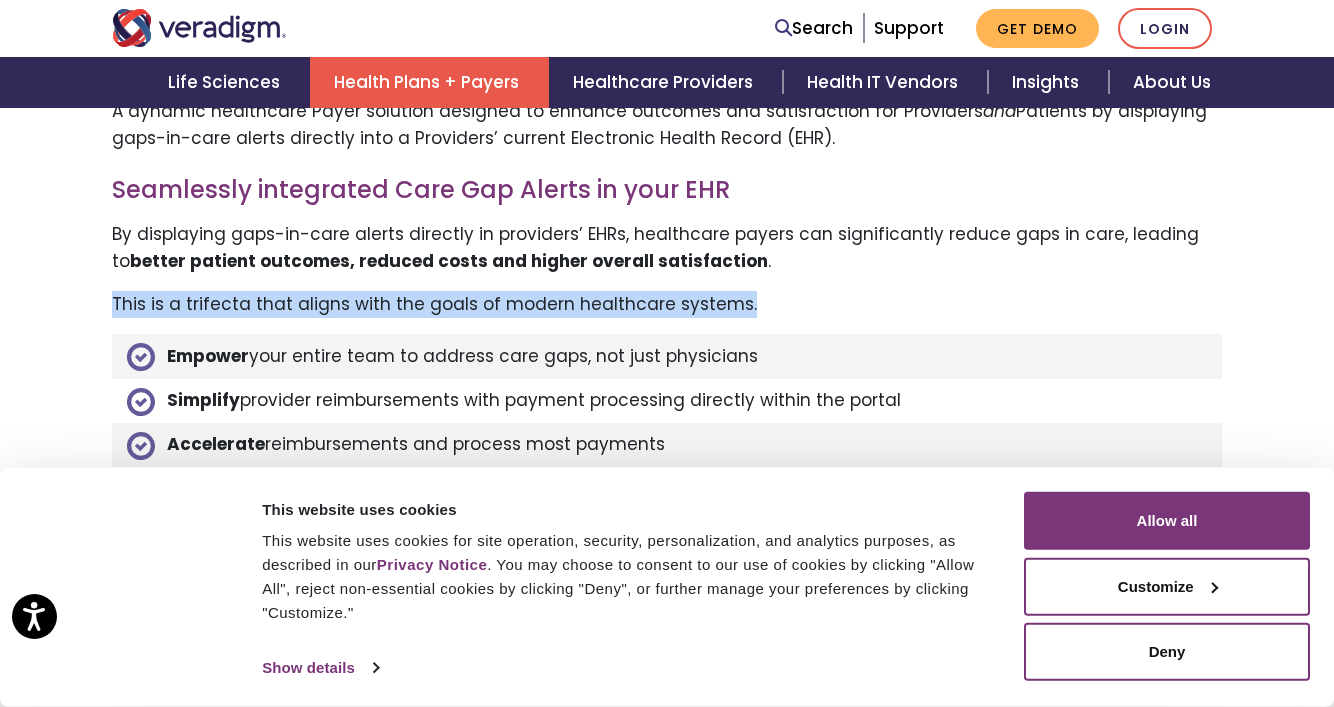scroll, scrollTop: 842, scrollLeft: 0, axis: vertical 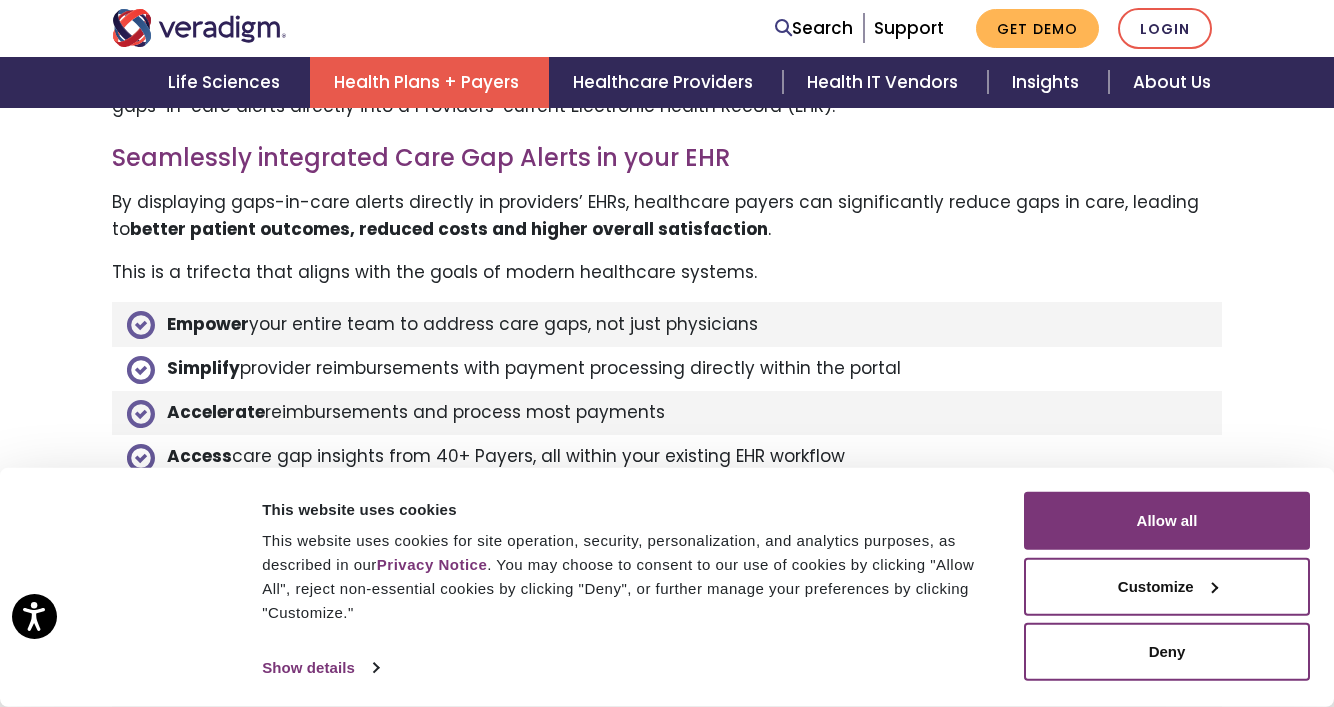 click on "Empower  your entire team to address care gaps, not just physicians" at bounding box center [667, 324] 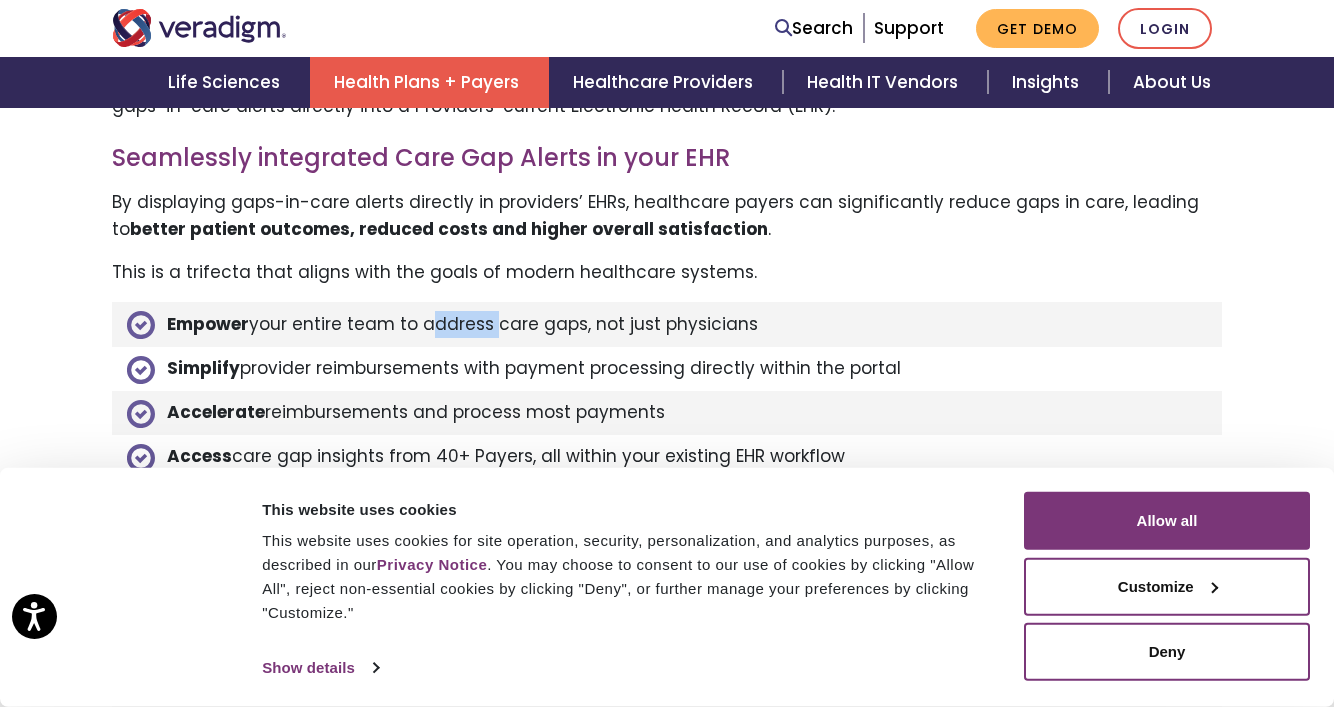 click on "Empower  your entire team to address care gaps, not just physicians" at bounding box center (667, 324) 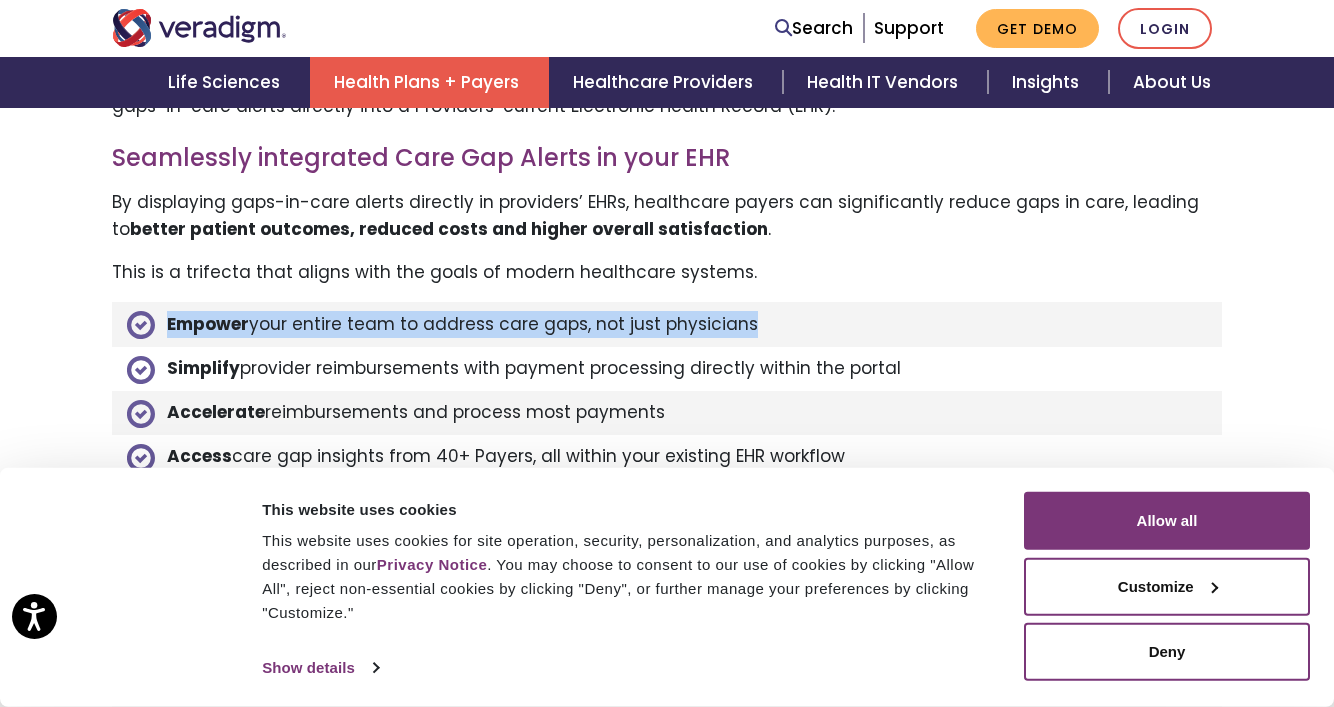 click on "Empower  your entire team to address care gaps, not just physicians" at bounding box center (667, 324) 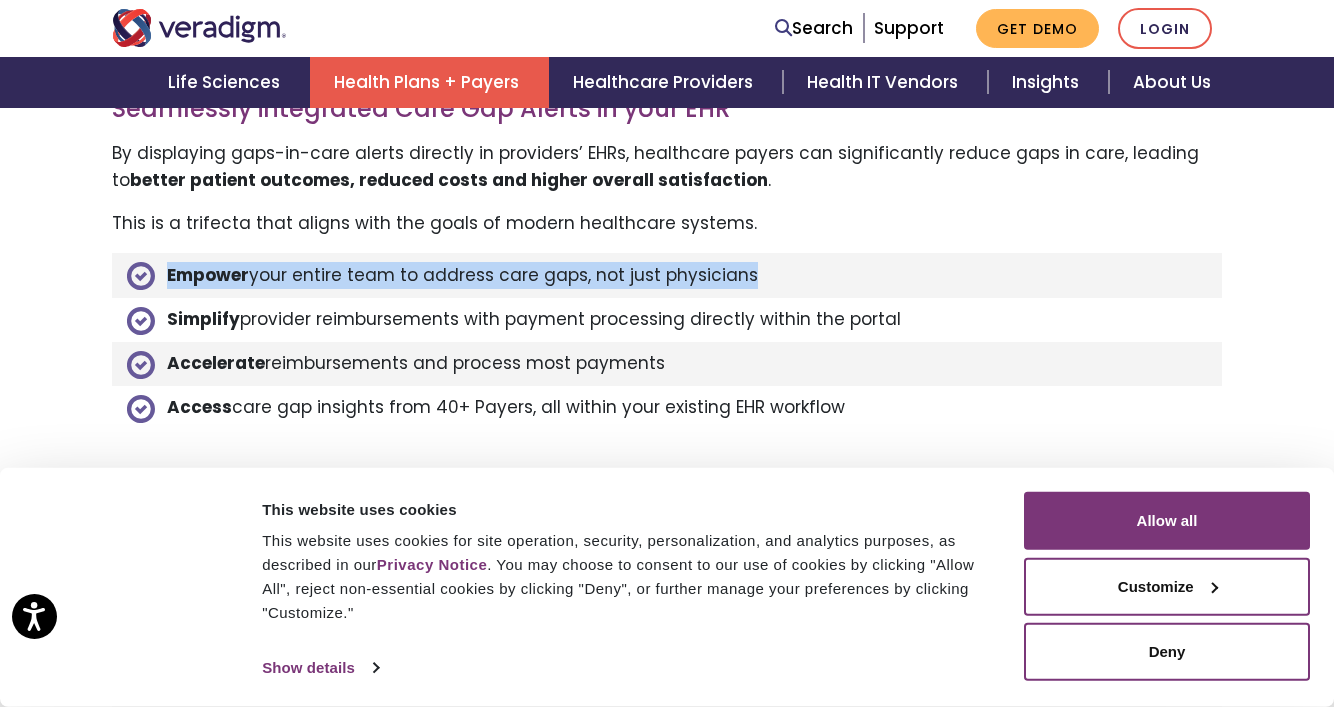 click on "Simplify  provider reimbursements with payment processing directly within the portal" at bounding box center [667, 320] 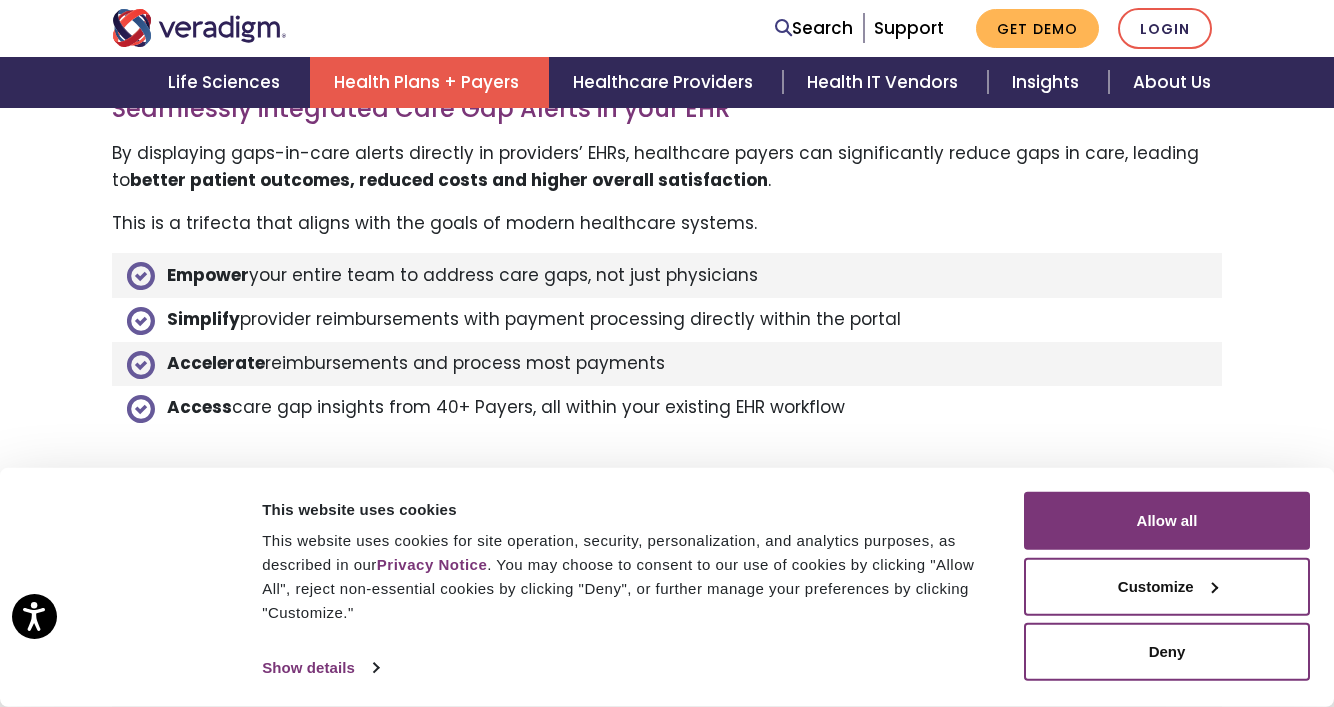 click on "Simplify  provider reimbursements with payment processing directly within the portal" at bounding box center [667, 320] 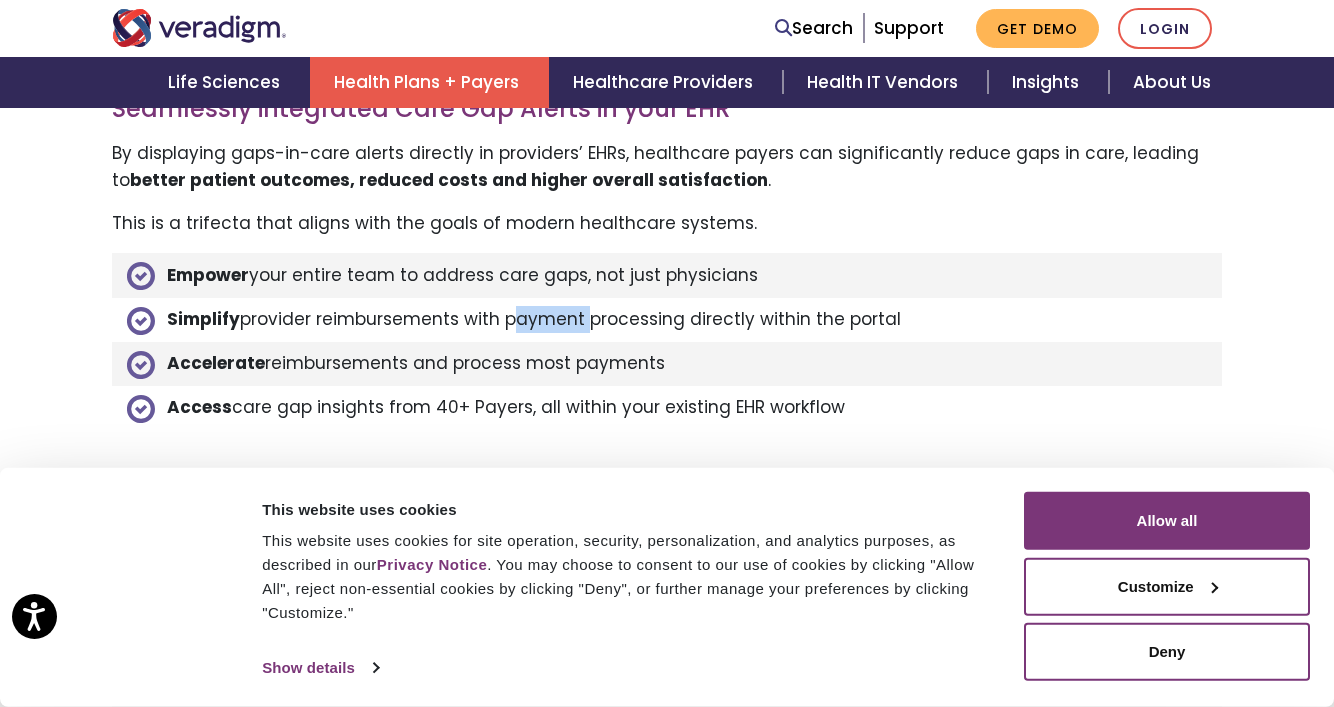 click on "Simplify  provider reimbursements with payment processing directly within the portal" at bounding box center [667, 320] 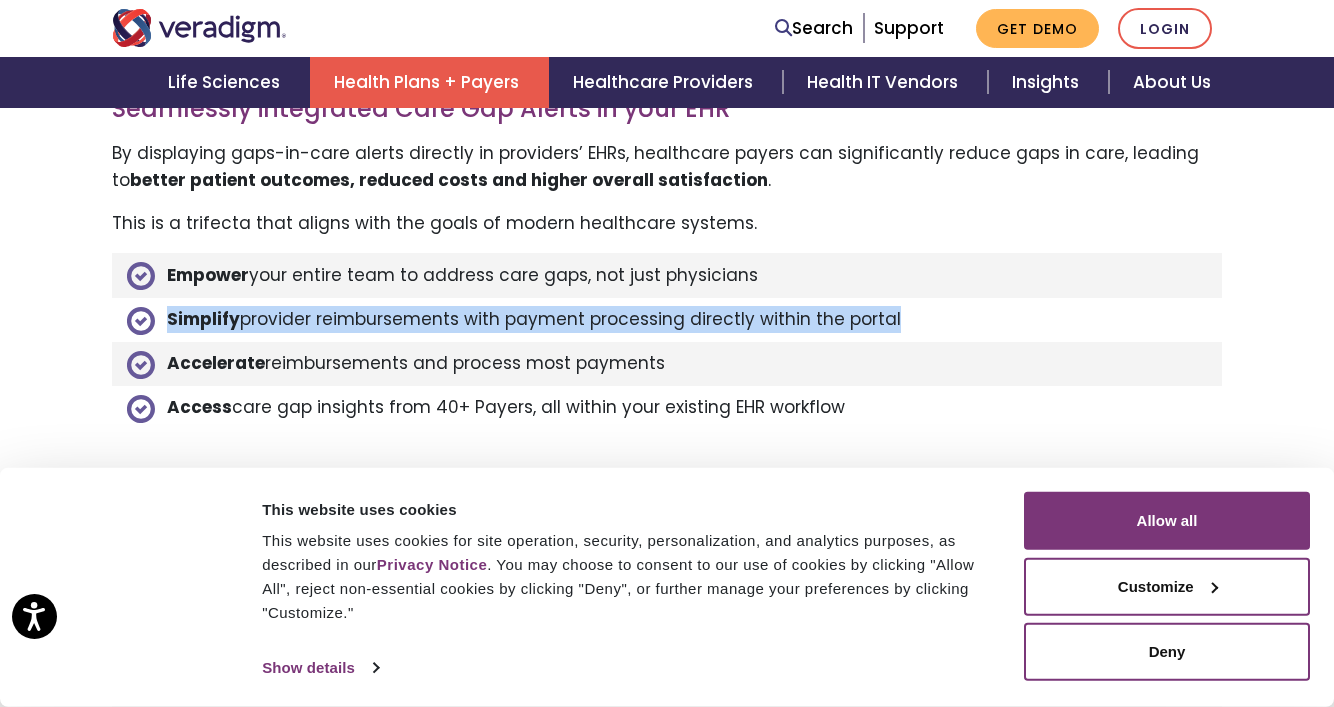click on "Accelerate  reimbursements and process most payments" at bounding box center [667, 364] 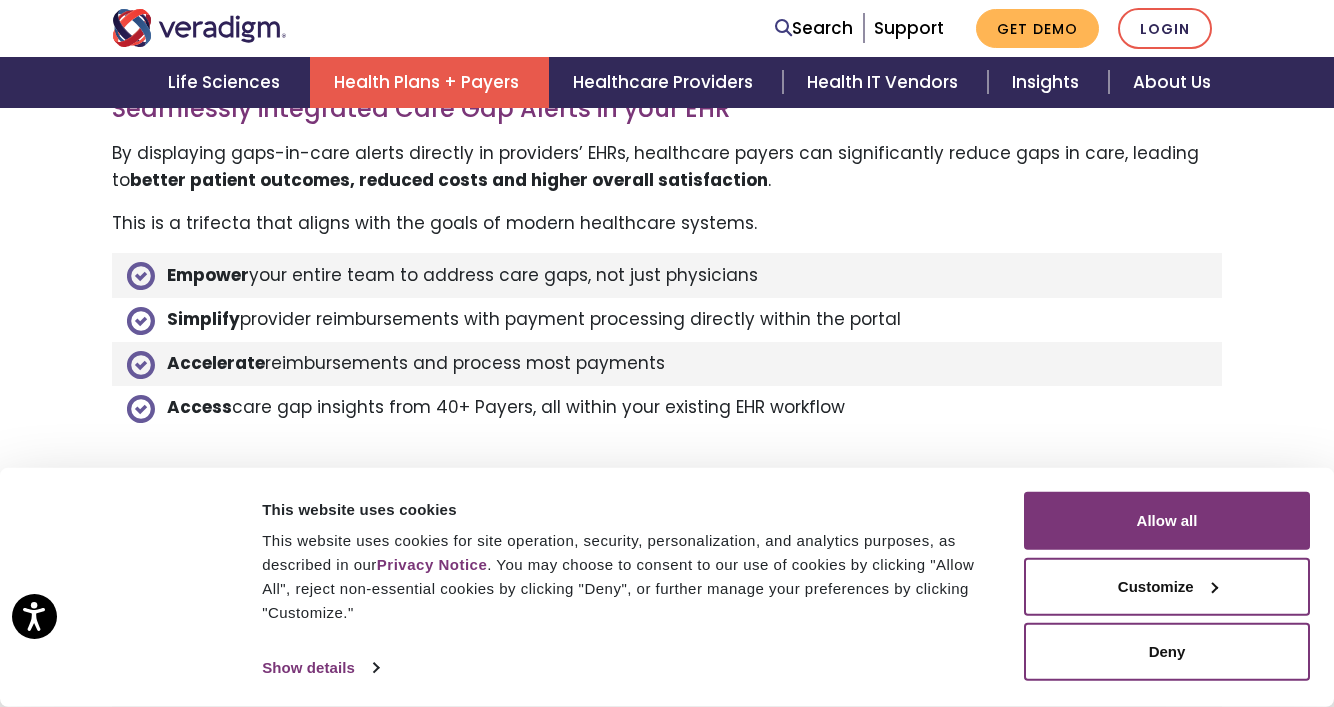 click on "Accelerate  reimbursements and process most payments" at bounding box center (667, 364) 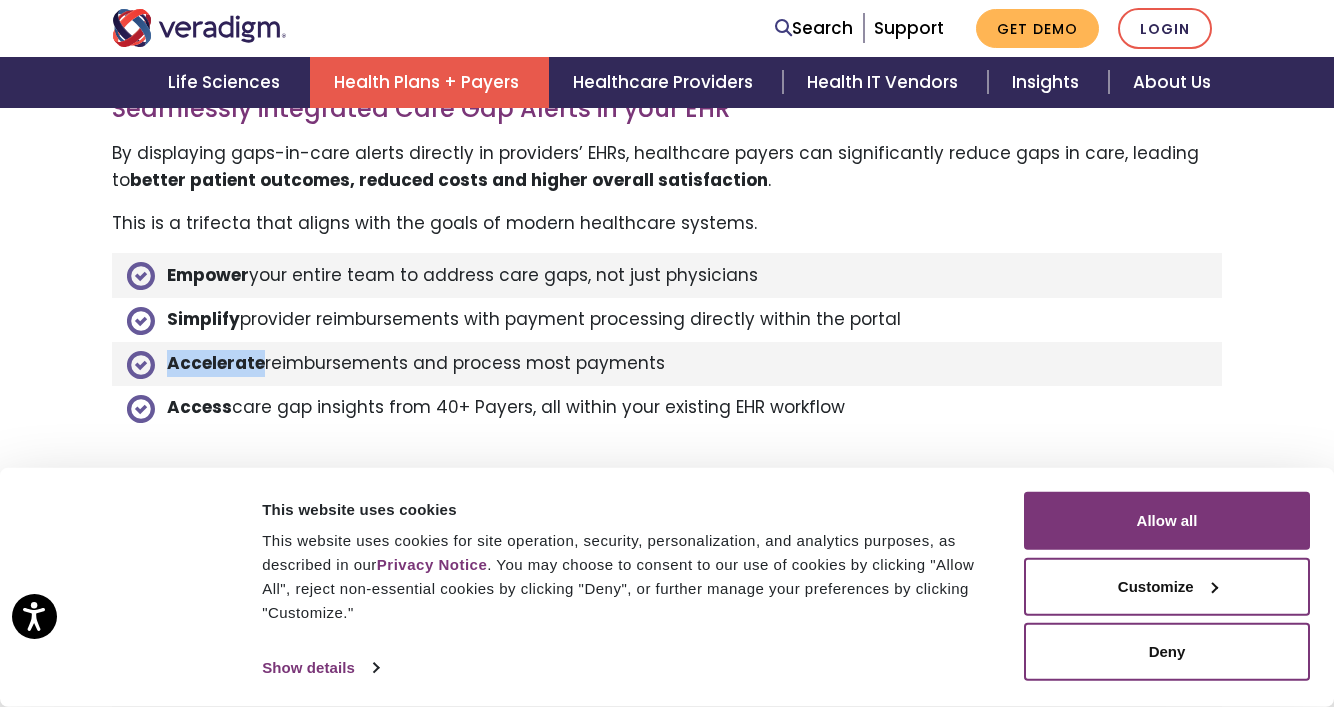 click on "Accelerate  reimbursements and process most payments" at bounding box center (667, 364) 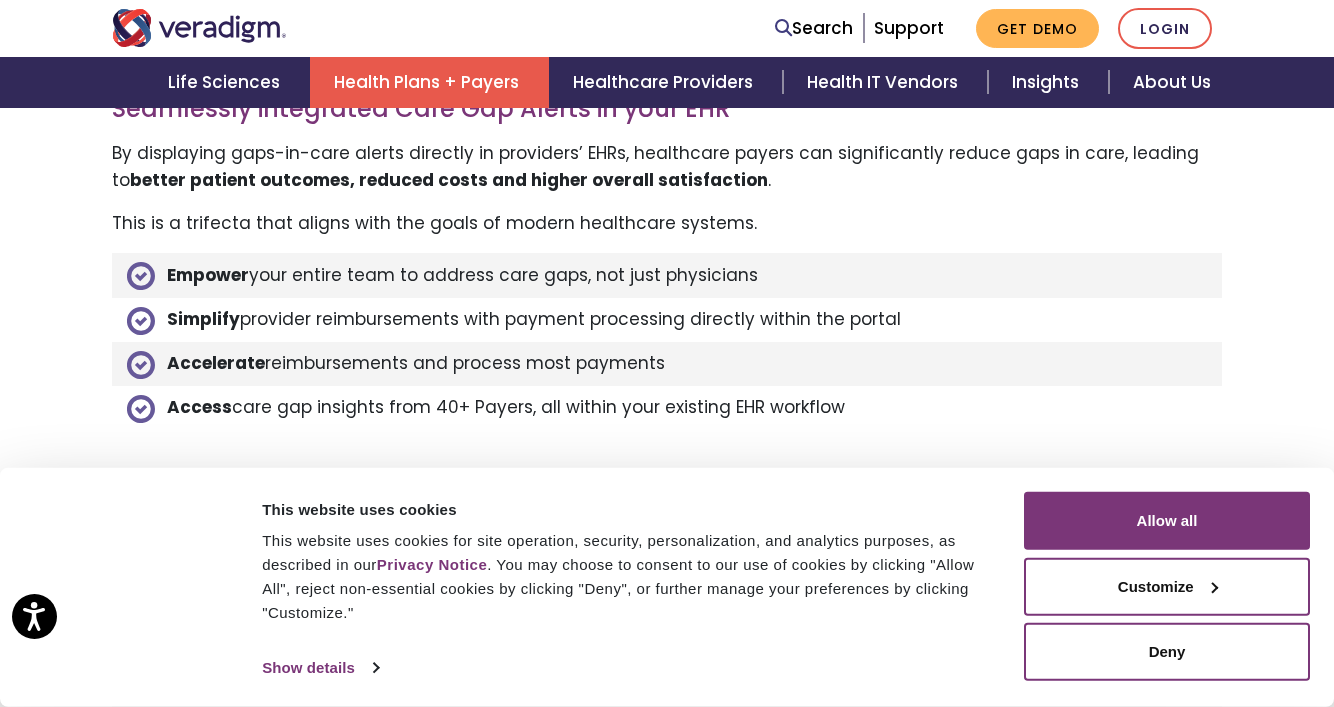 click on "Simplify  provider reimbursements with payment processing directly within the portal" at bounding box center (667, 320) 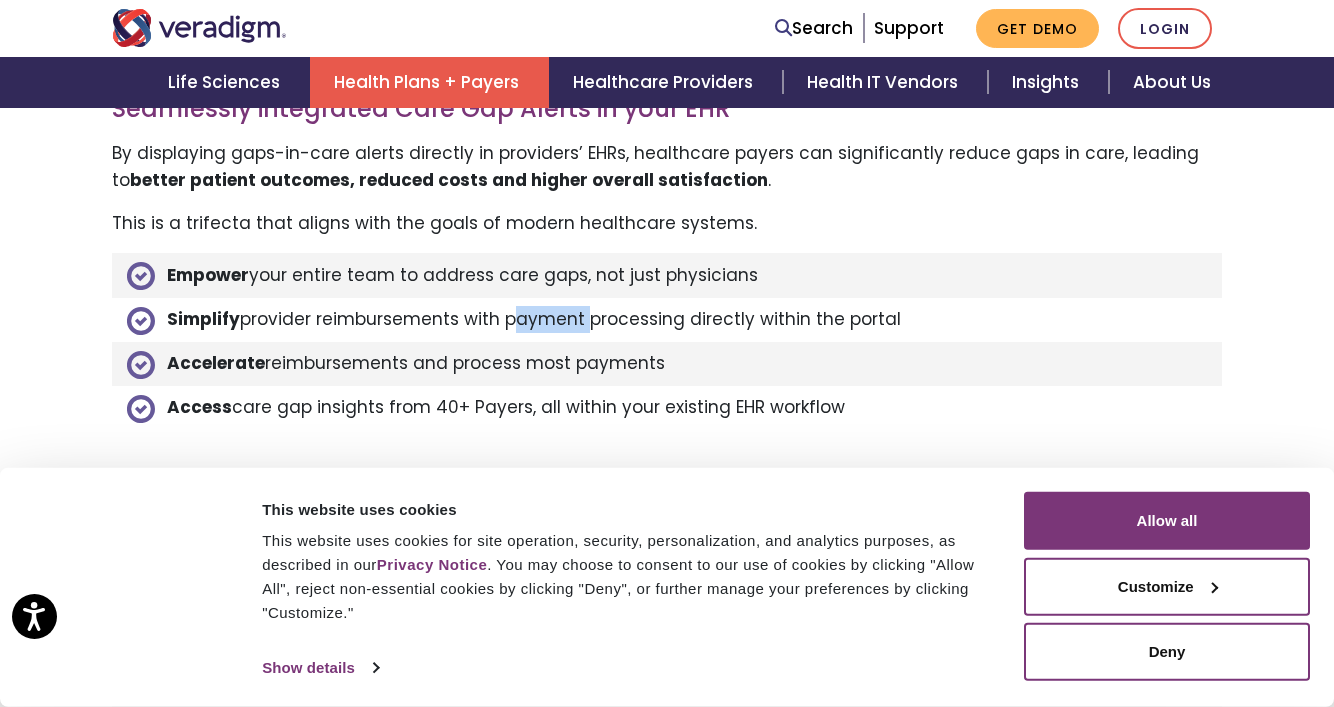 click on "Simplify  provider reimbursements with payment processing directly within the portal" at bounding box center [667, 320] 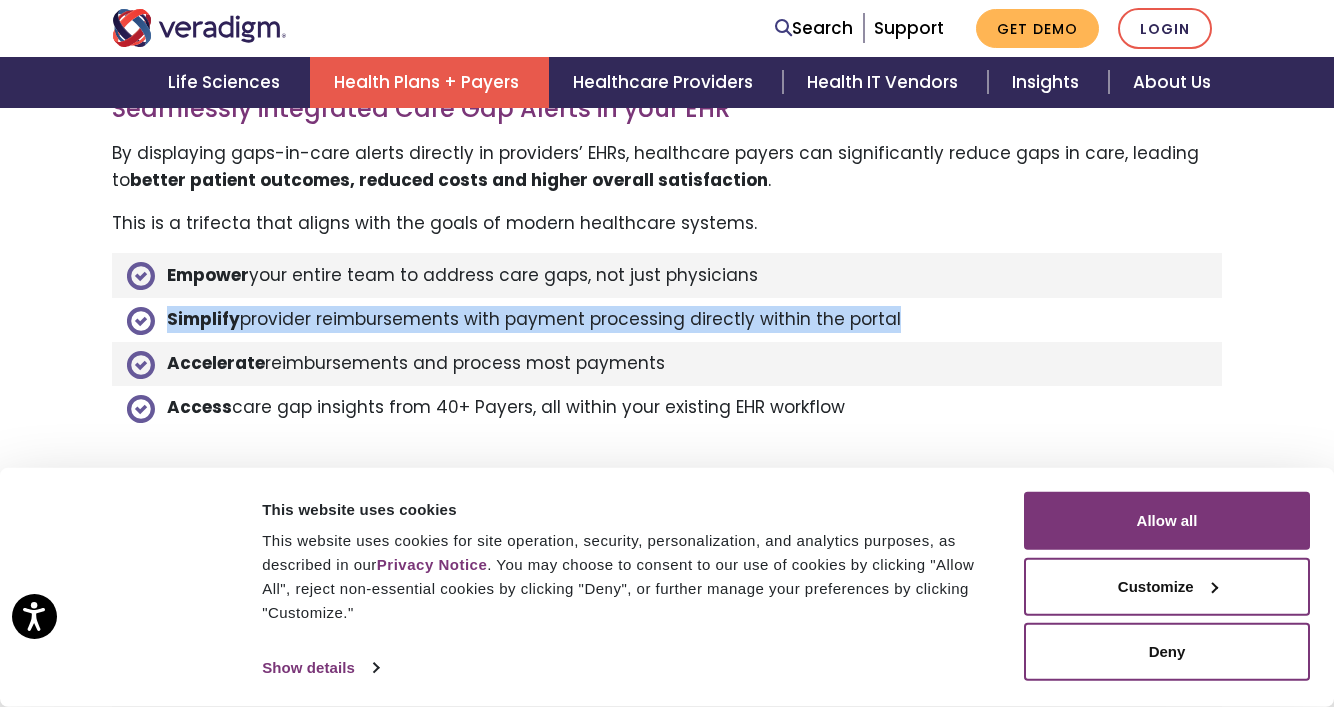 click on "Simplify  provider reimbursements with payment processing directly within the portal" at bounding box center [667, 320] 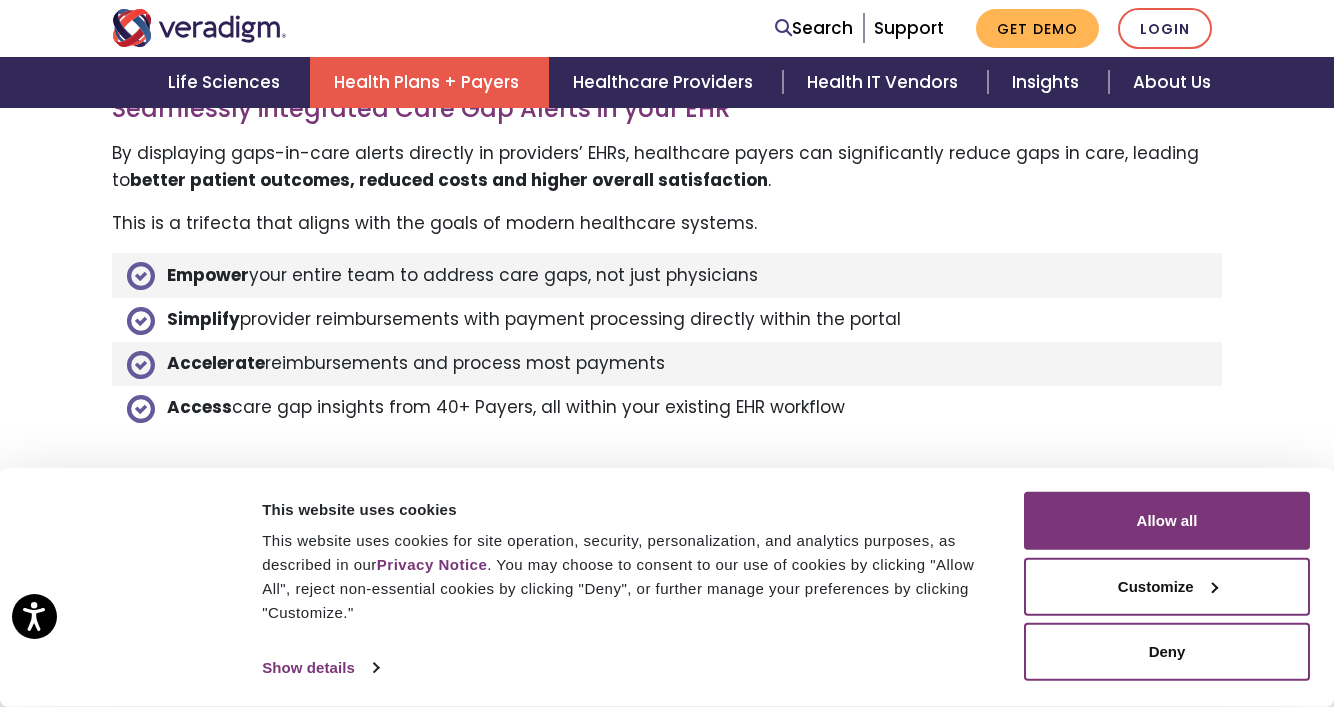 click on "Accelerate  reimbursements and process most payments" at bounding box center [667, 364] 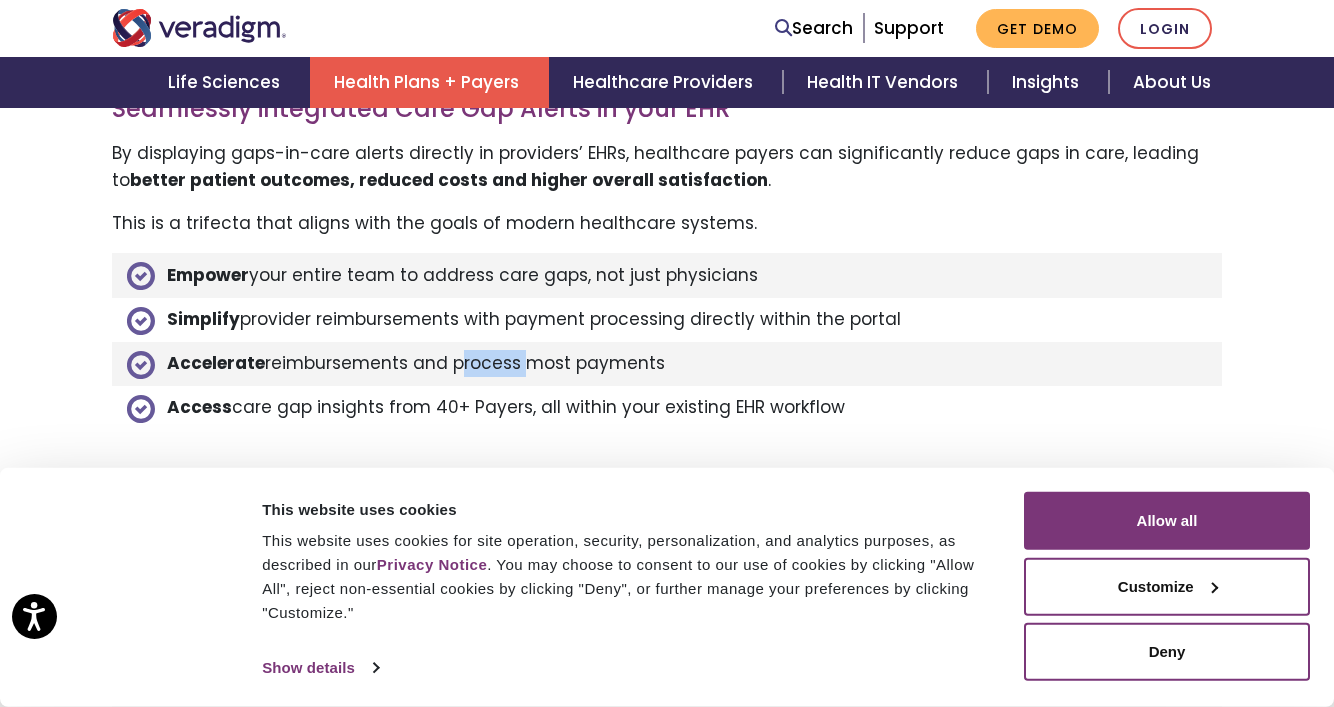 click on "Accelerate  reimbursements and process most payments" at bounding box center [667, 364] 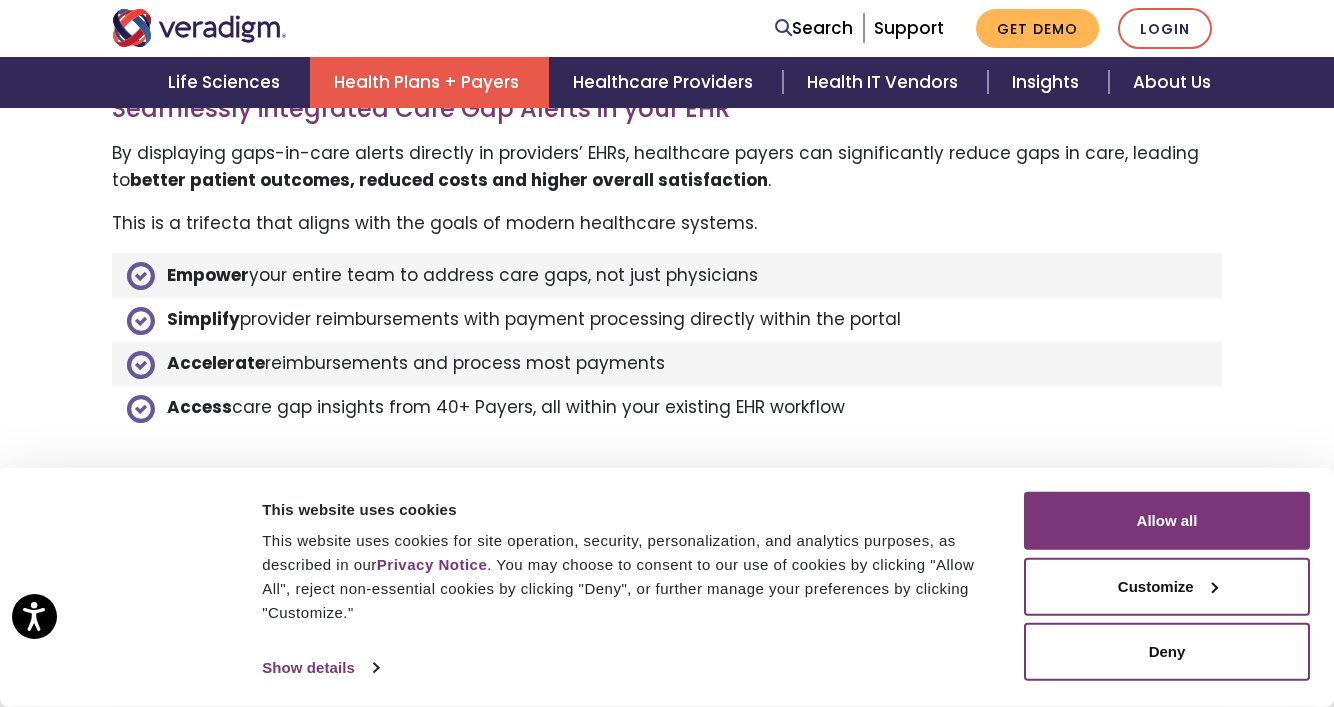 click on "Simplify  provider reimbursements with payment processing directly within the portal" at bounding box center [667, 320] 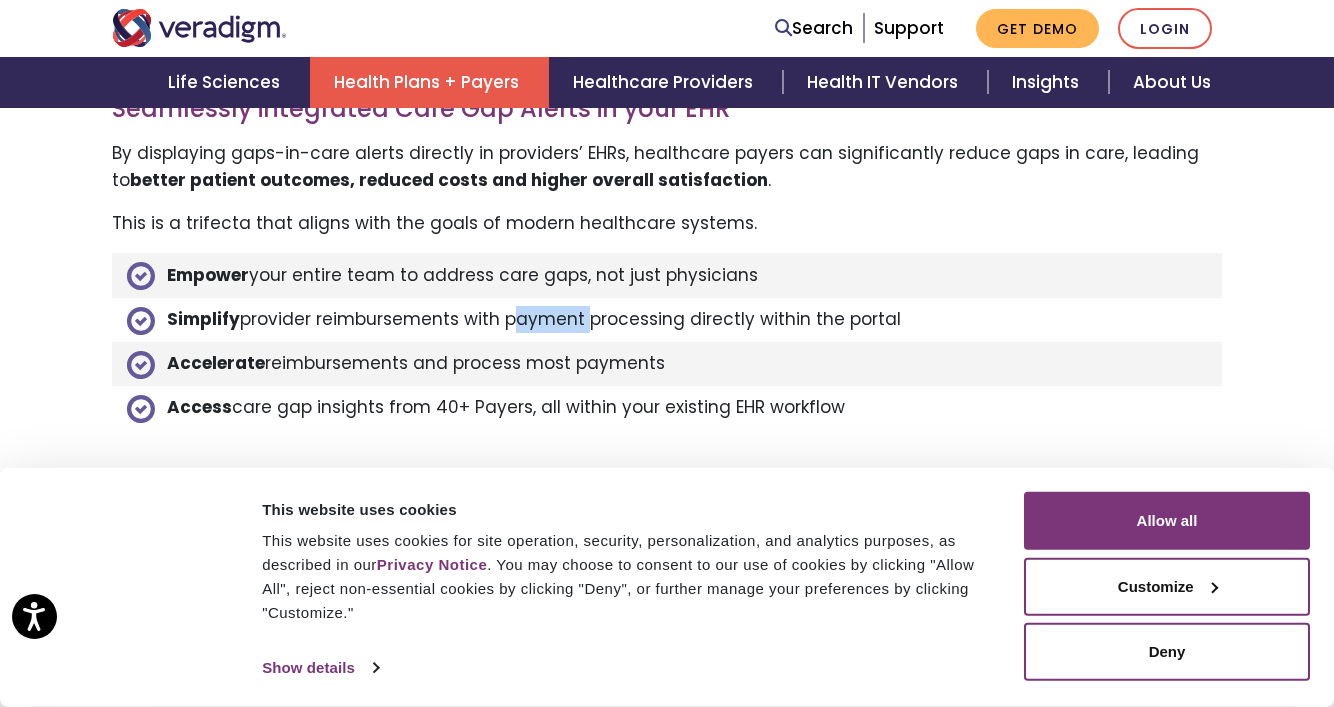 click on "Simplify  provider reimbursements with payment processing directly within the portal" at bounding box center [667, 320] 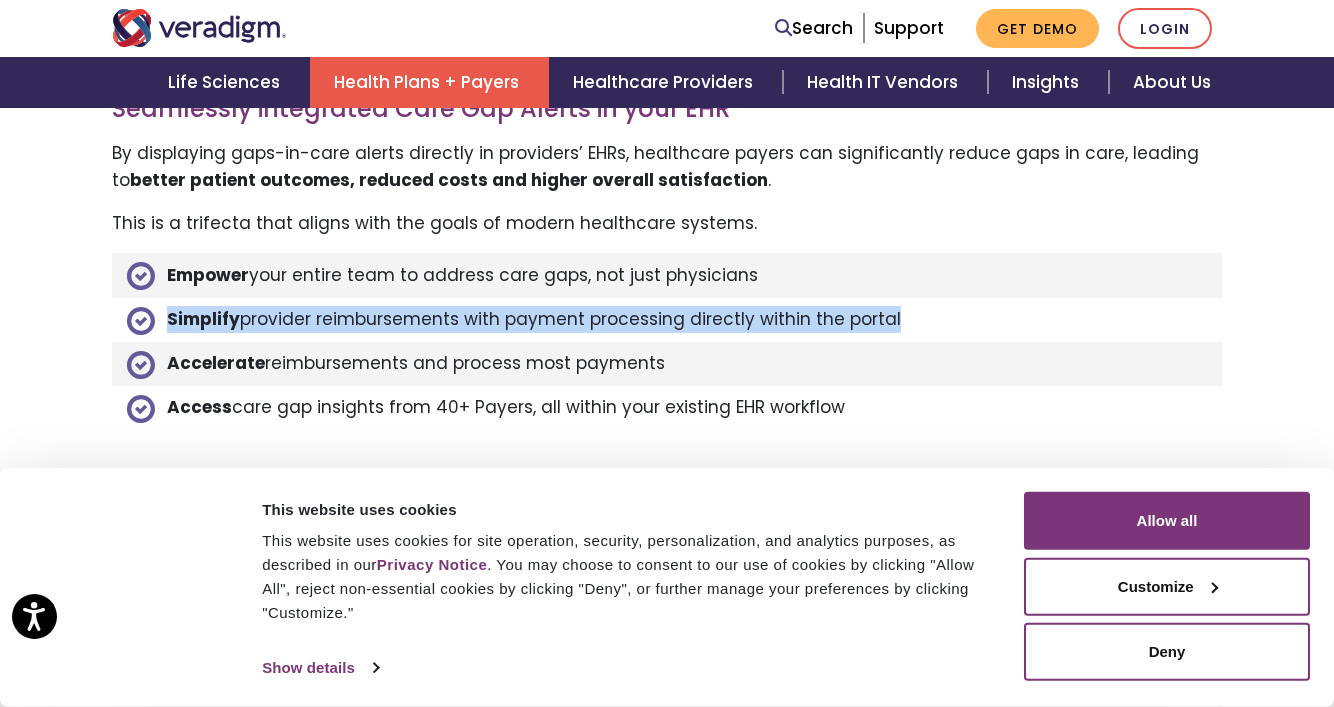 click on "Simplify  provider reimbursements with payment processing directly within the portal" at bounding box center [667, 320] 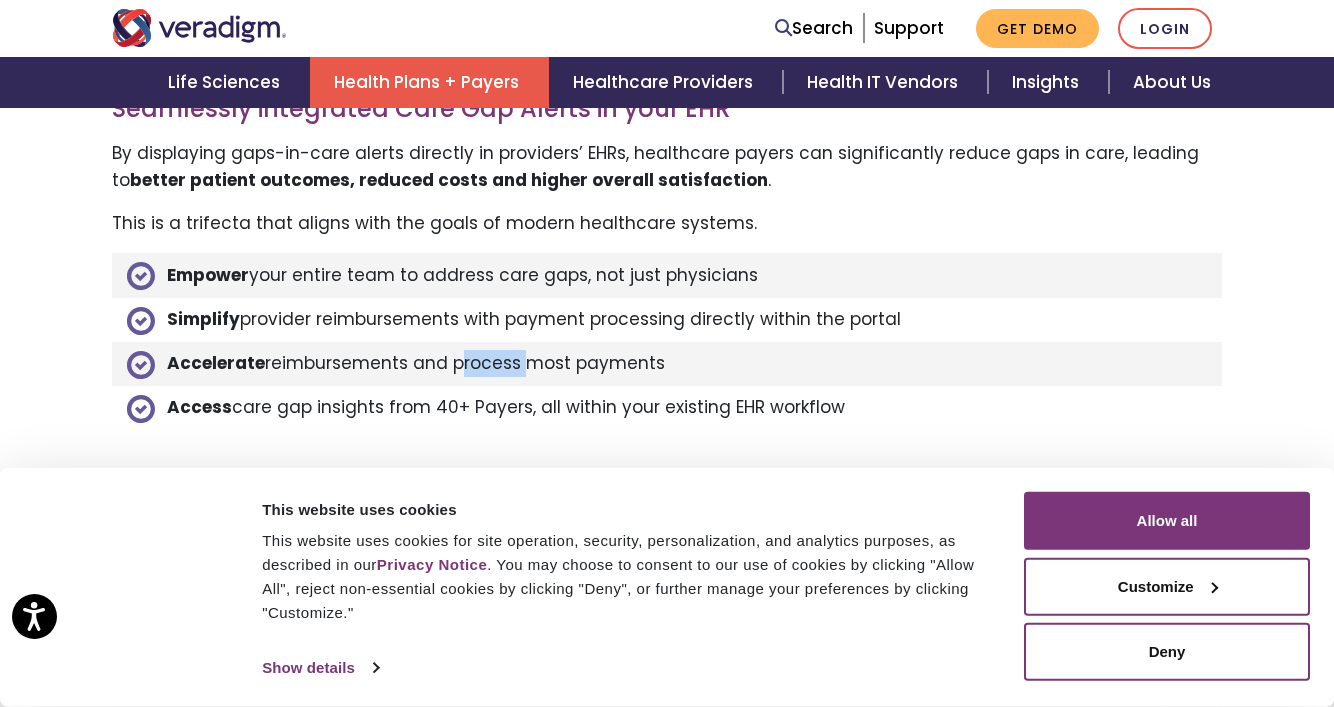 click on "Accelerate  reimbursements and process most payments" at bounding box center (667, 364) 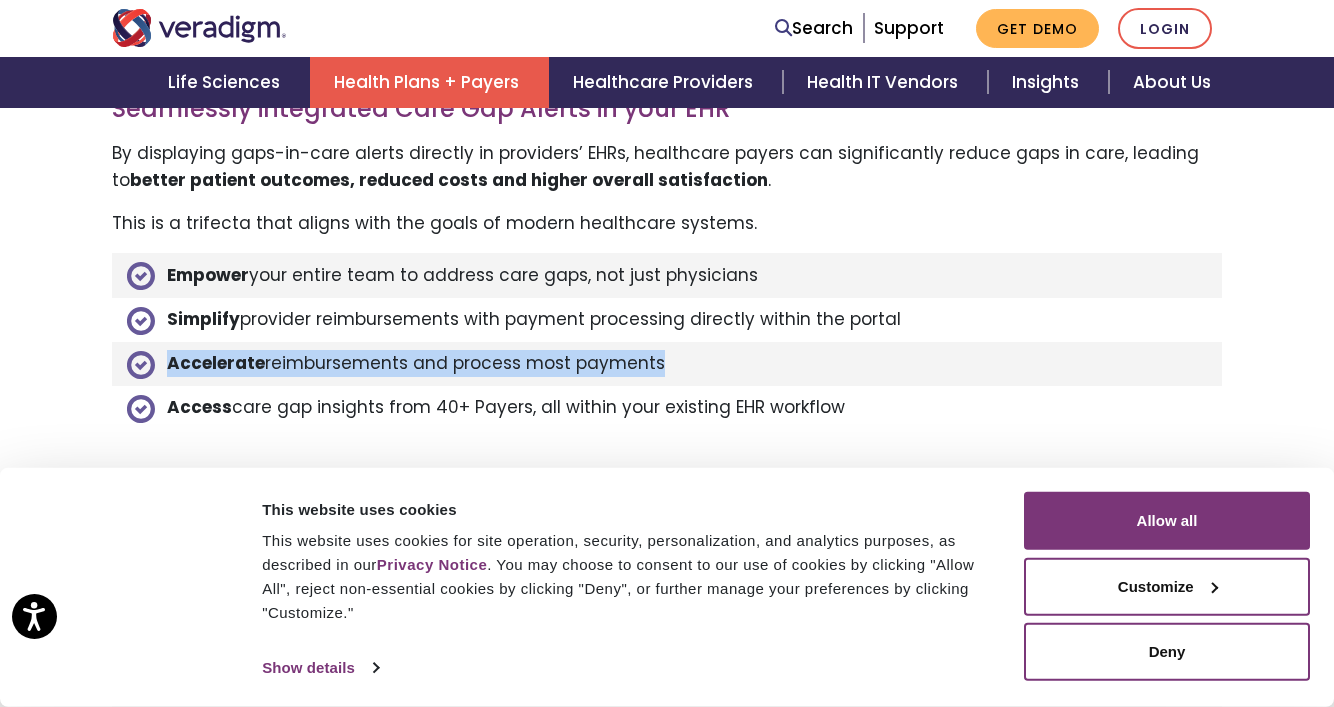 click on "Accelerate  reimbursements and process most payments" at bounding box center (667, 364) 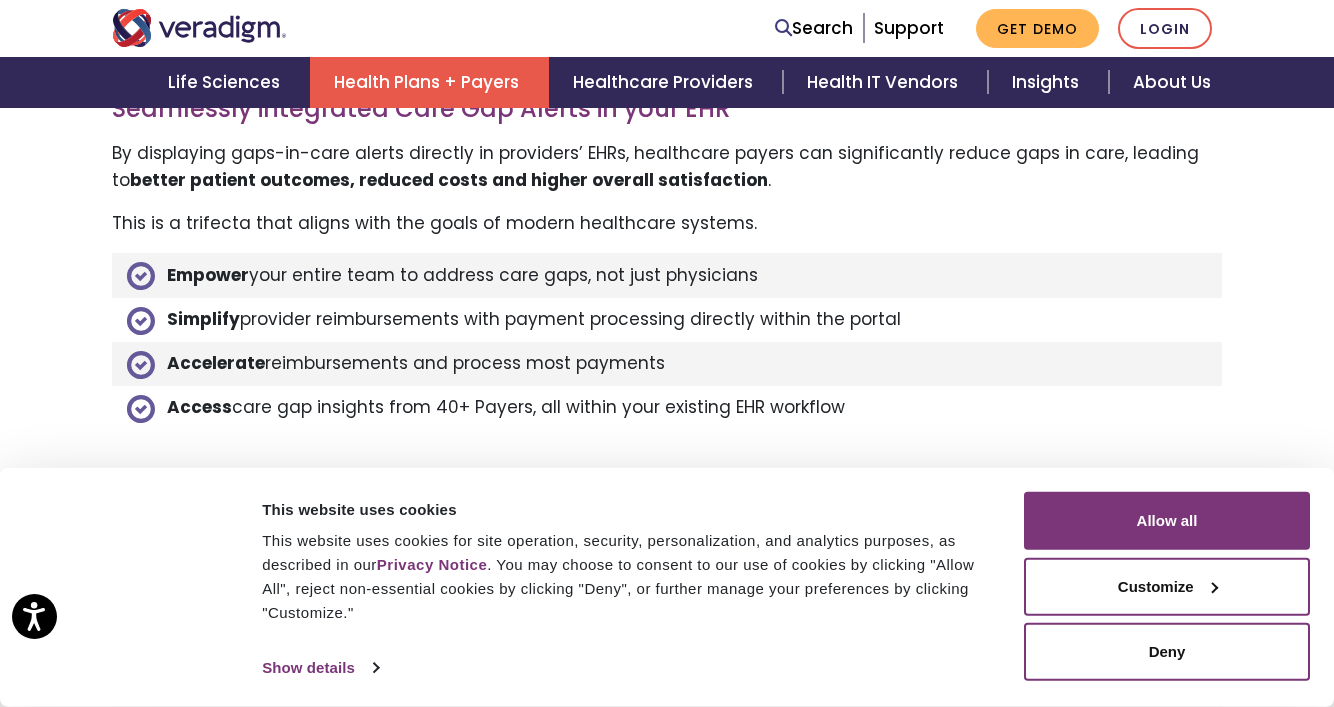 click on "Simplify  provider reimbursements with payment processing directly within the portal" at bounding box center (667, 320) 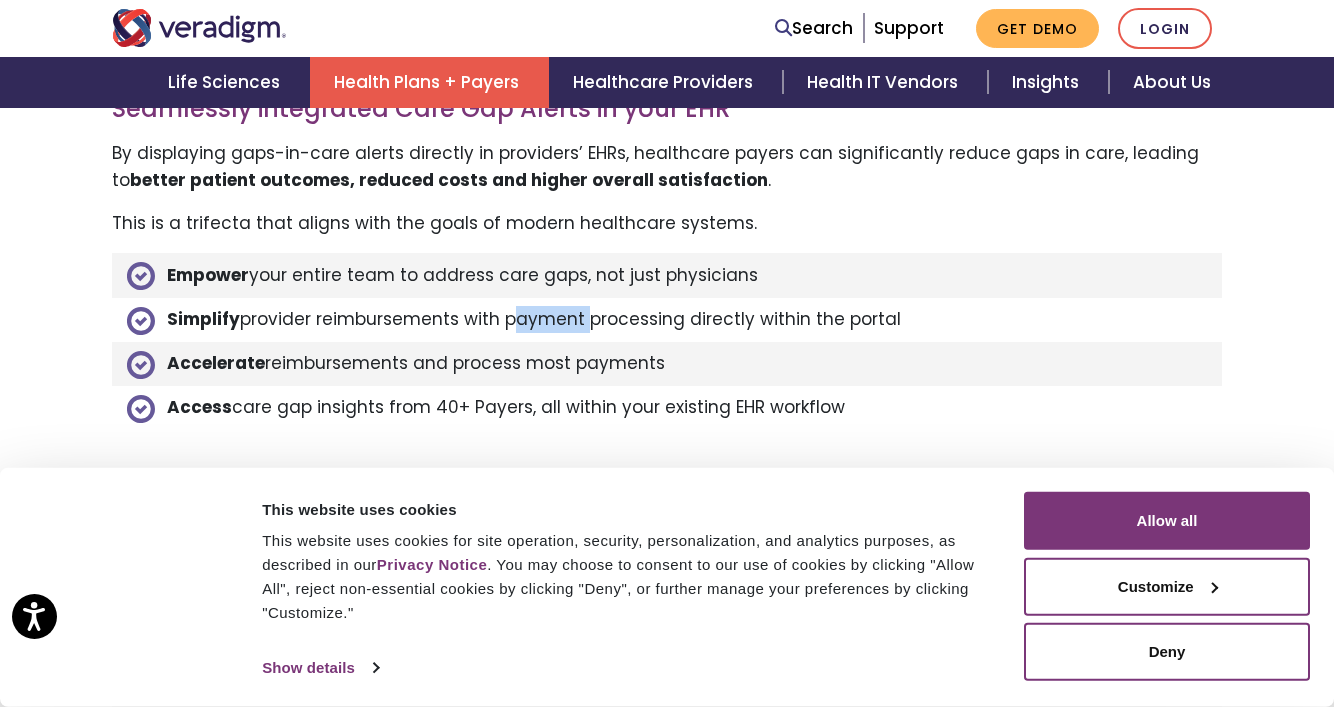 click on "Simplify  provider reimbursements with payment processing directly within the portal" at bounding box center (667, 320) 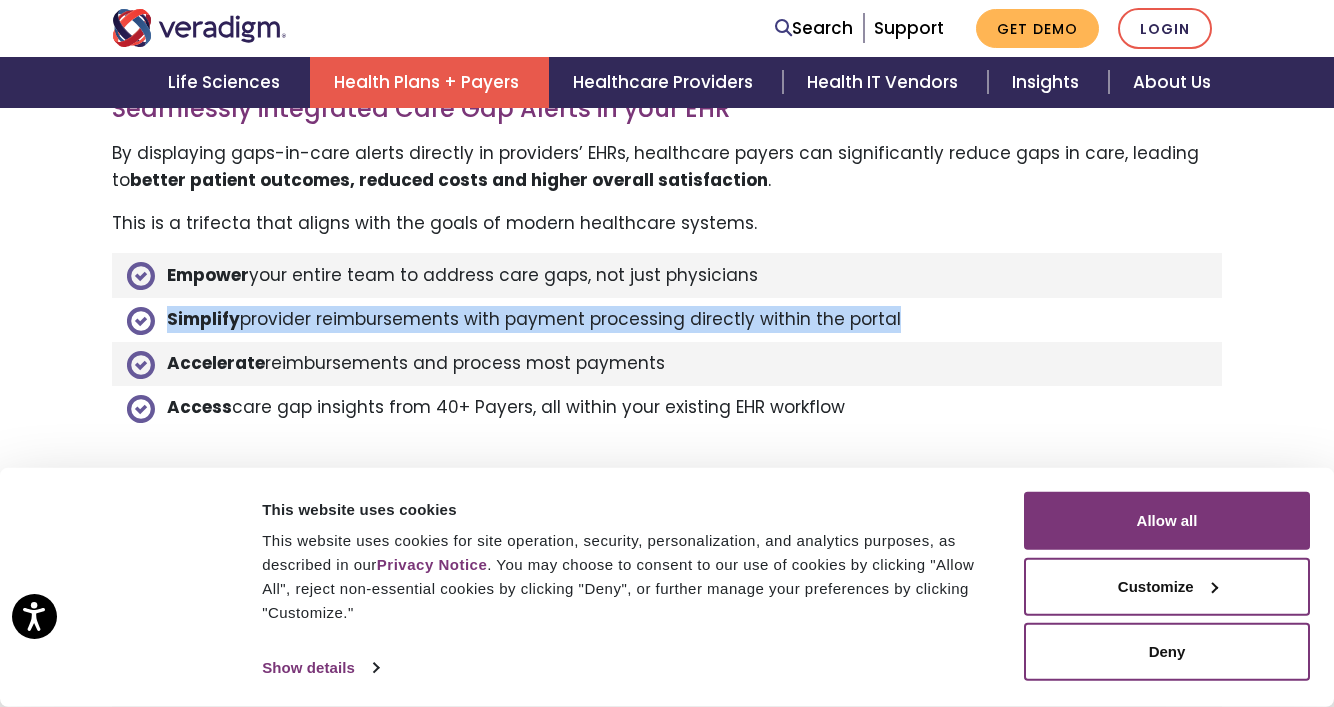 click on "Simplify  provider reimbursements with payment processing directly within the portal" at bounding box center [667, 320] 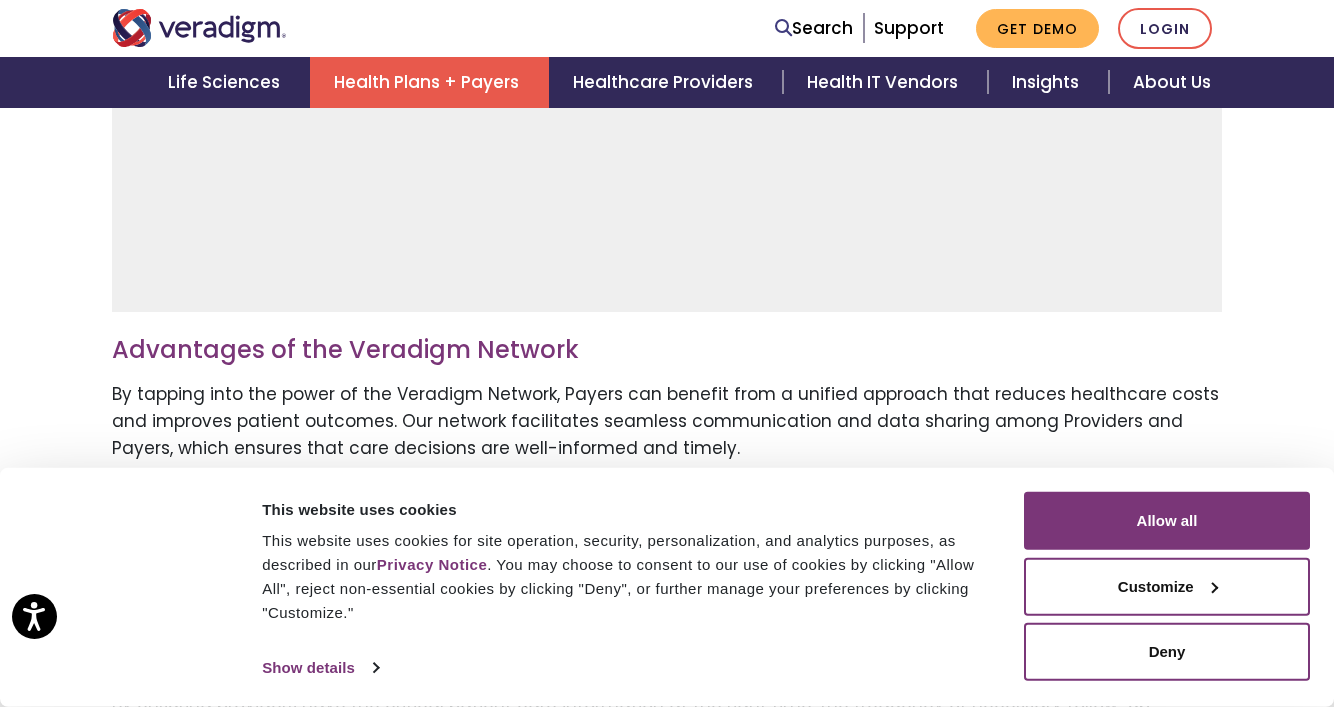 scroll, scrollTop: 1809, scrollLeft: 0, axis: vertical 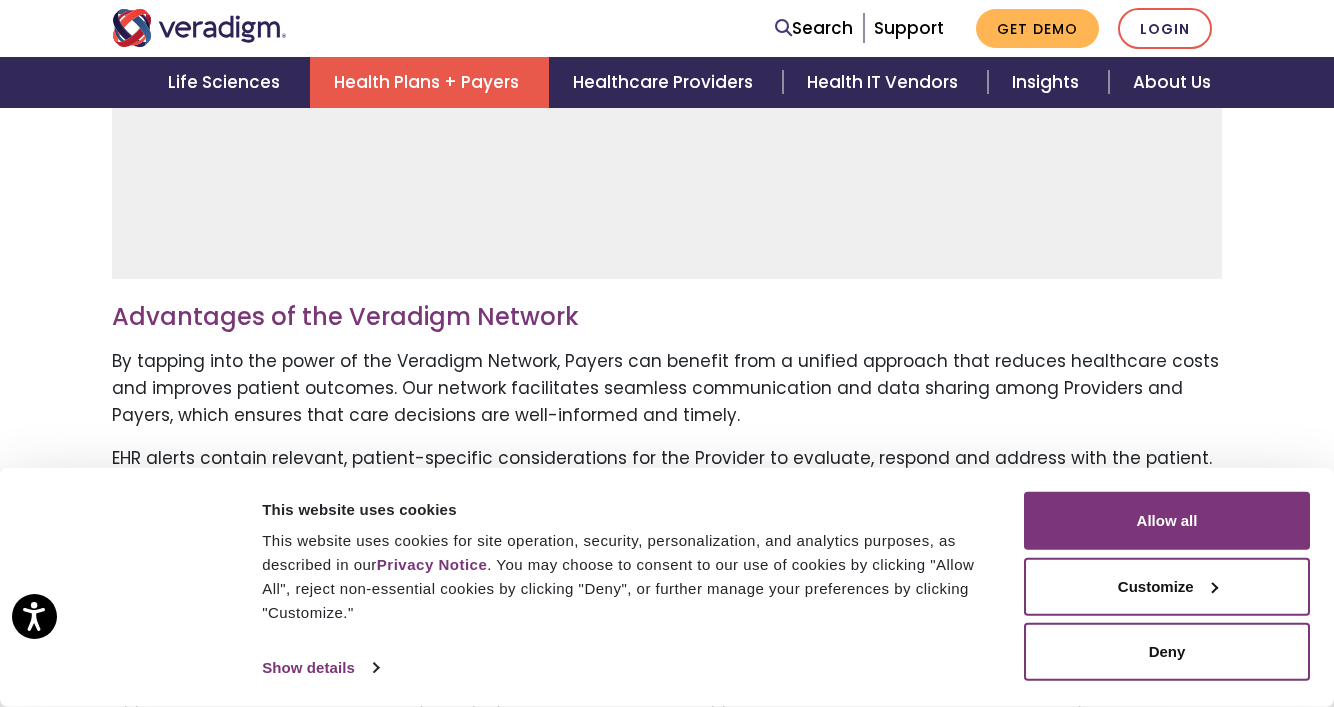 click on "By tapping into the power of the Veradigm Network, Payers can benefit from a unified approach that reduces healthcare costs and improves patient outcomes. Our network facilitates seamless communication and data sharing among Providers and Payers, which ensures that care decisions are well-informed and timely." at bounding box center [667, 389] 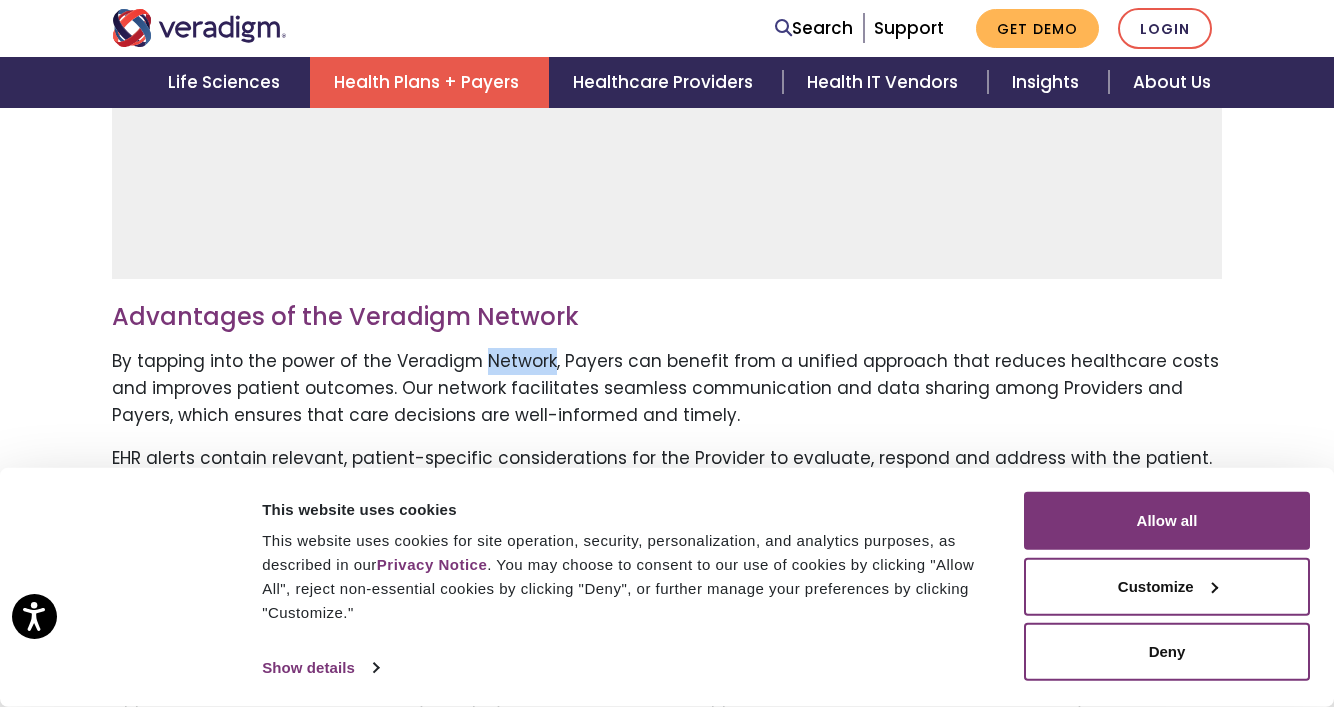 click on "By tapping into the power of the Veradigm Network, Payers can benefit from a unified approach that reduces healthcare costs and improves patient outcomes. Our network facilitates seamless communication and data sharing among Providers and Payers, which ensures that care decisions are well-informed and timely." at bounding box center (667, 389) 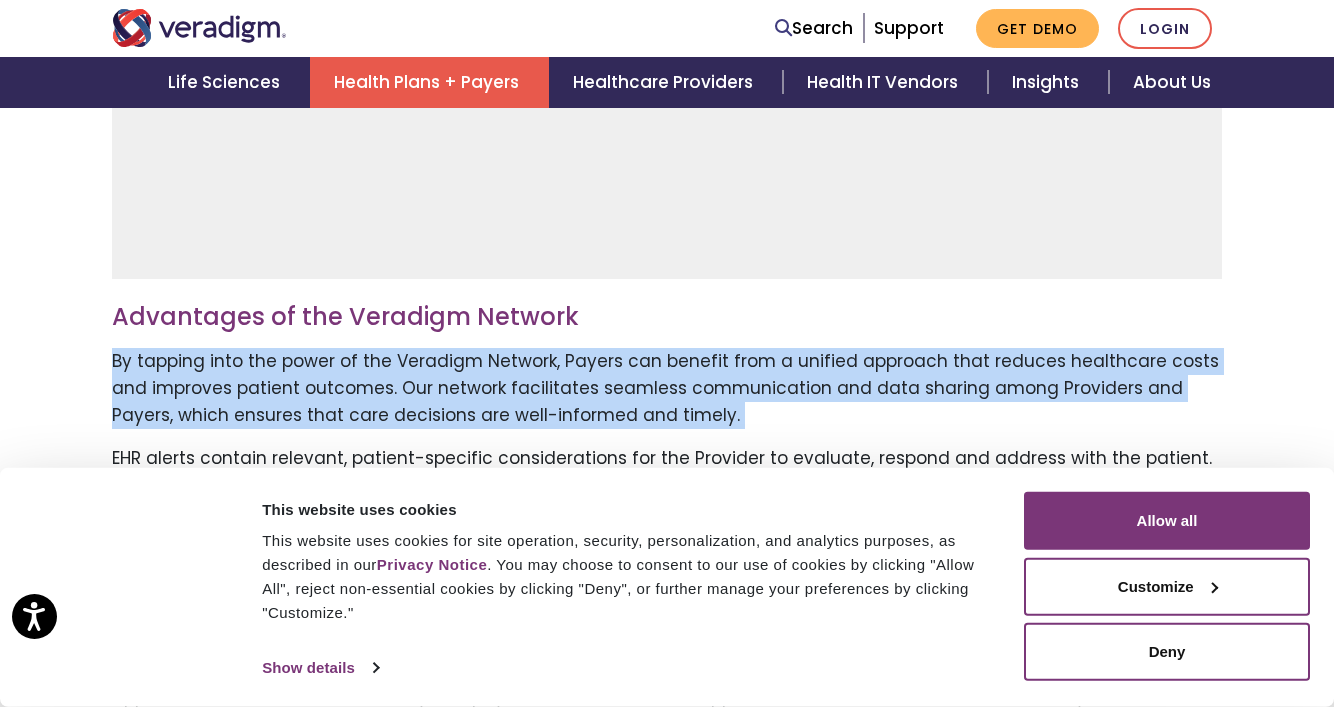 scroll, scrollTop: 1821, scrollLeft: 0, axis: vertical 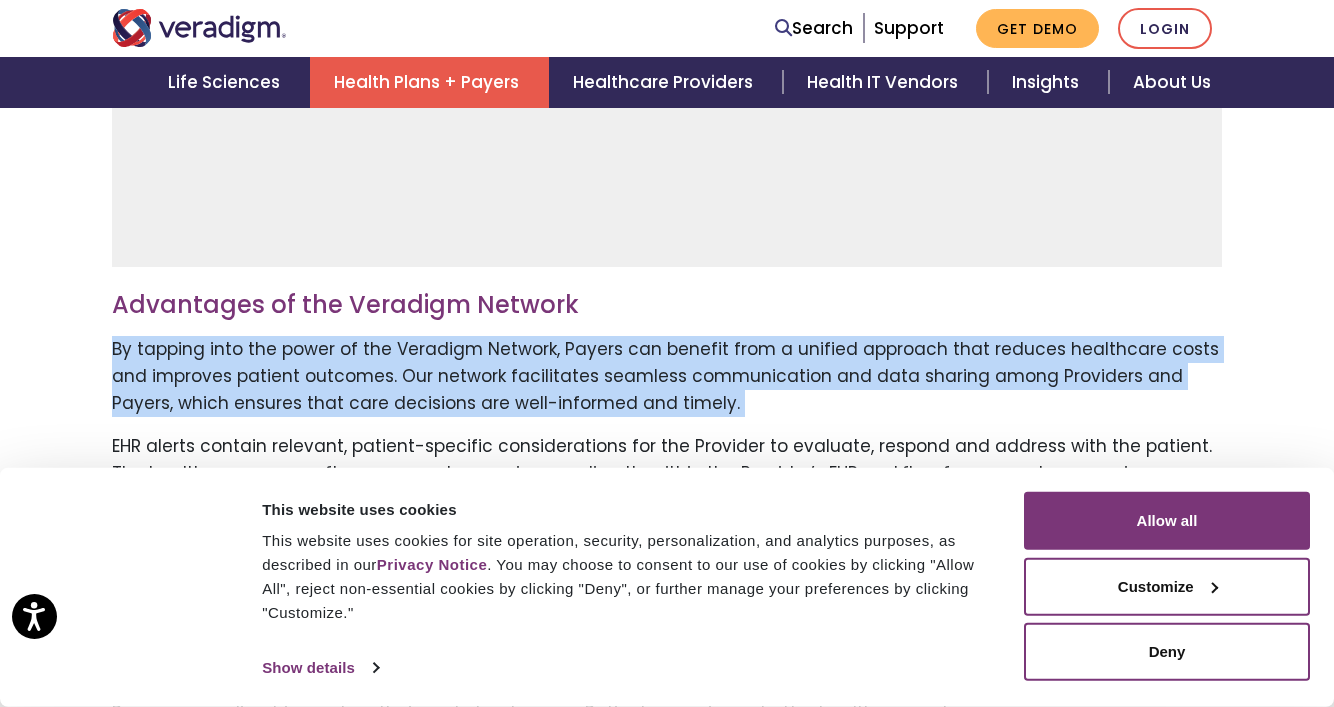 click on "By tapping into the power of the Veradigm Network, Payers can benefit from a unified approach that reduces healthcare costs and improves patient outcomes. Our network facilitates seamless communication and data sharing among Providers and Payers, which ensures that care decisions are well-informed and timely." at bounding box center (667, 377) 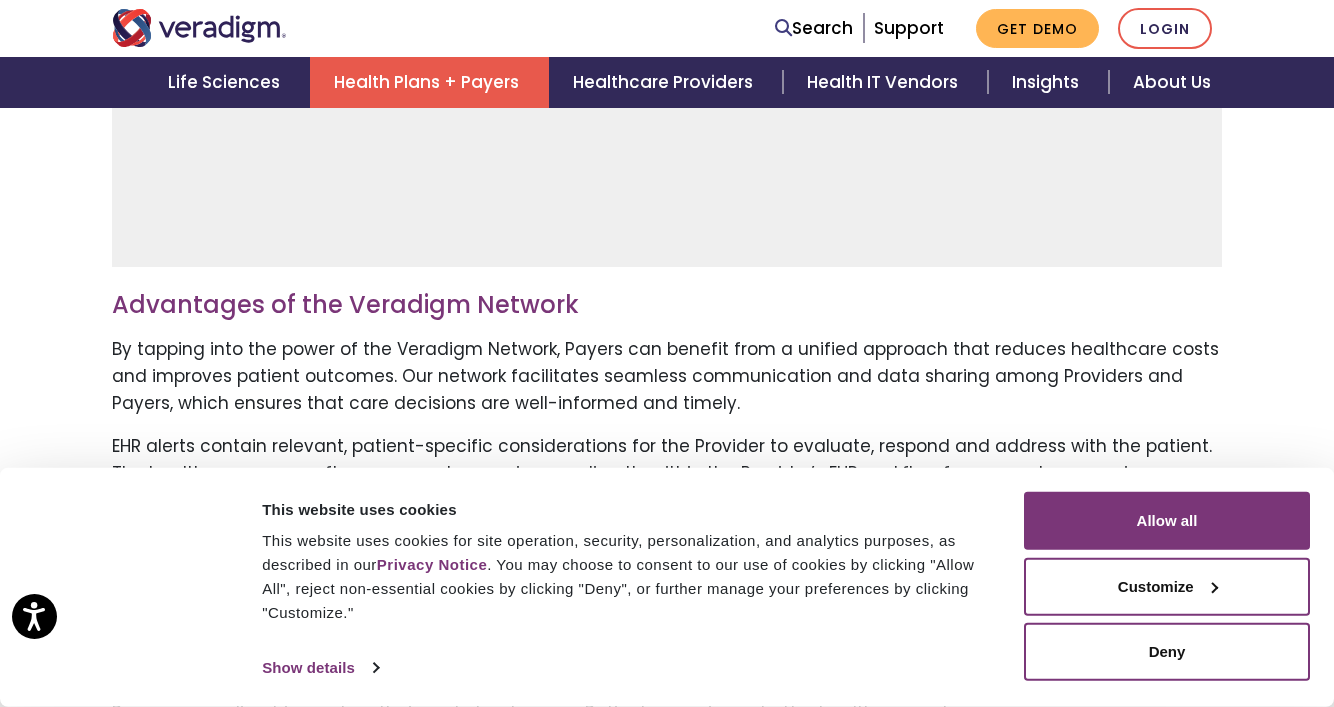 click on "By tapping into the power of the Veradigm Network, Payers can benefit from a unified approach that reduces healthcare costs and improves patient outcomes. Our network facilitates seamless communication and data sharing among Providers and Payers, which ensures that care decisions are well-informed and timely." at bounding box center [667, 377] 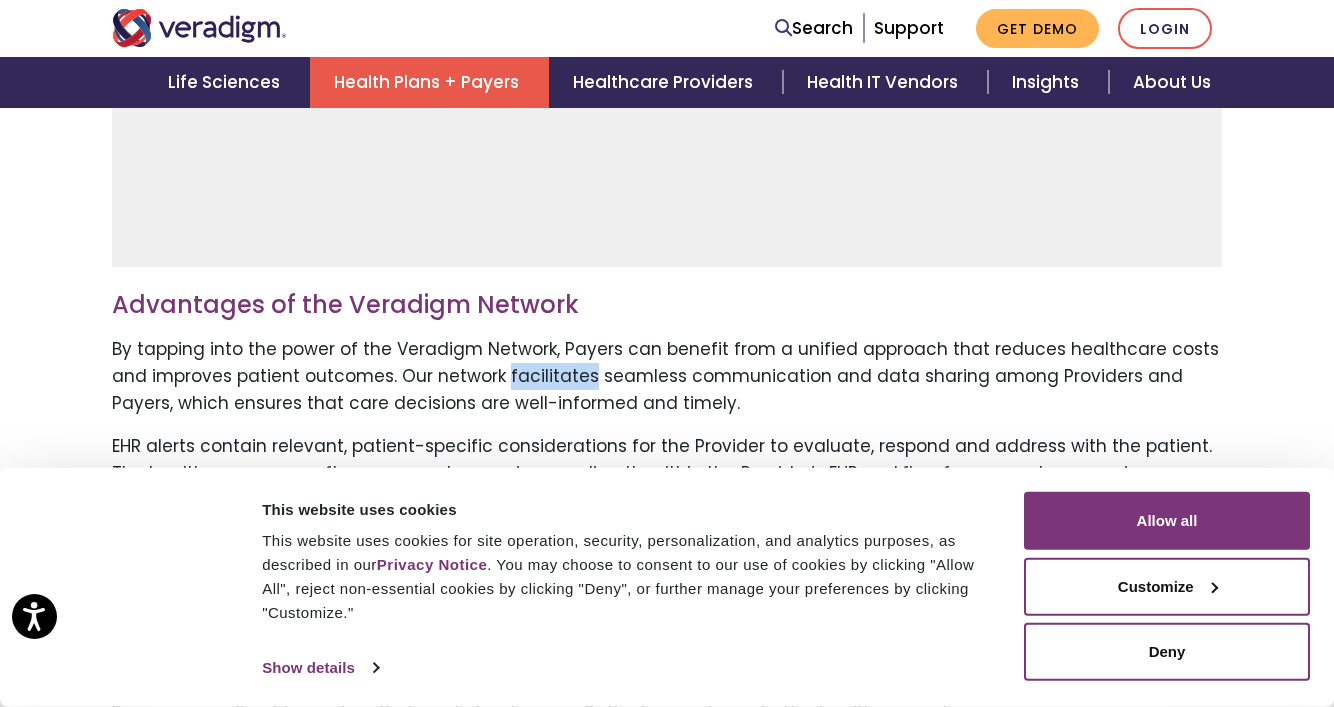 click on "By tapping into the power of the Veradigm Network, Payers can benefit from a unified approach that reduces healthcare costs and improves patient outcomes. Our network facilitates seamless communication and data sharing among Providers and Payers, which ensures that care decisions are well-informed and timely." at bounding box center (667, 377) 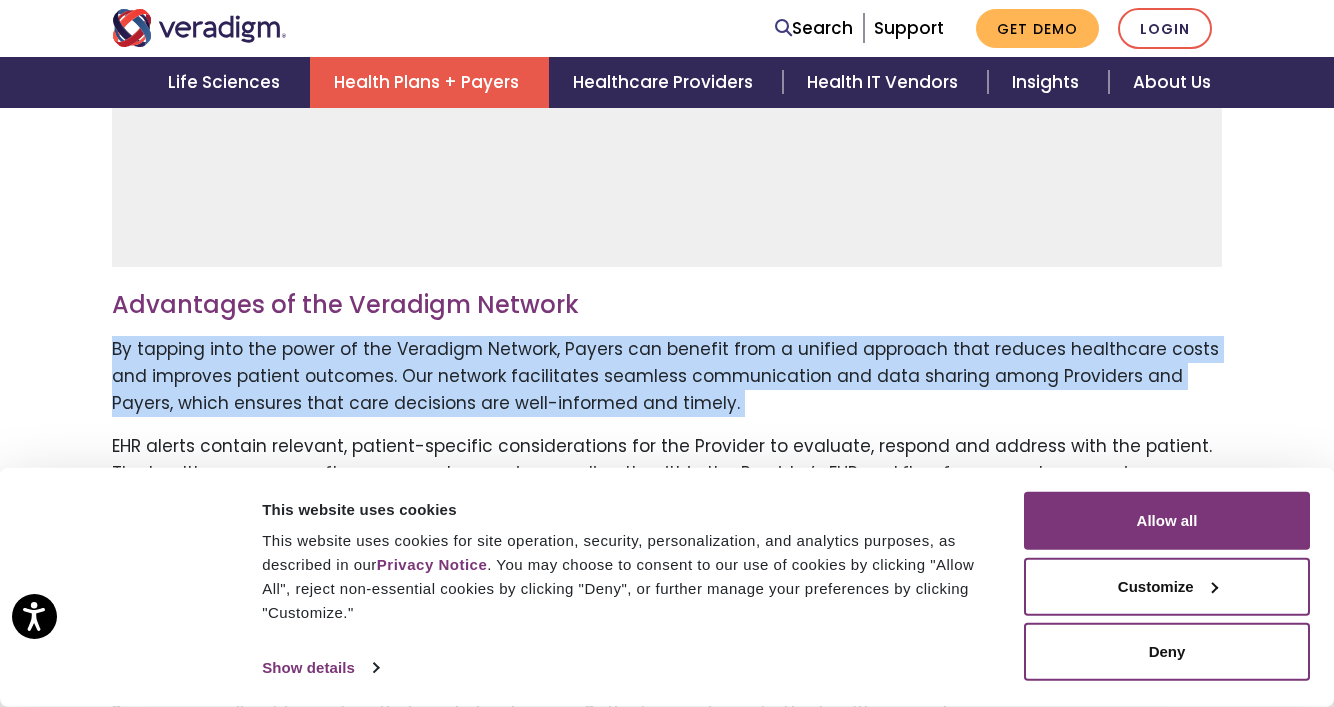 scroll, scrollTop: 1848, scrollLeft: 0, axis: vertical 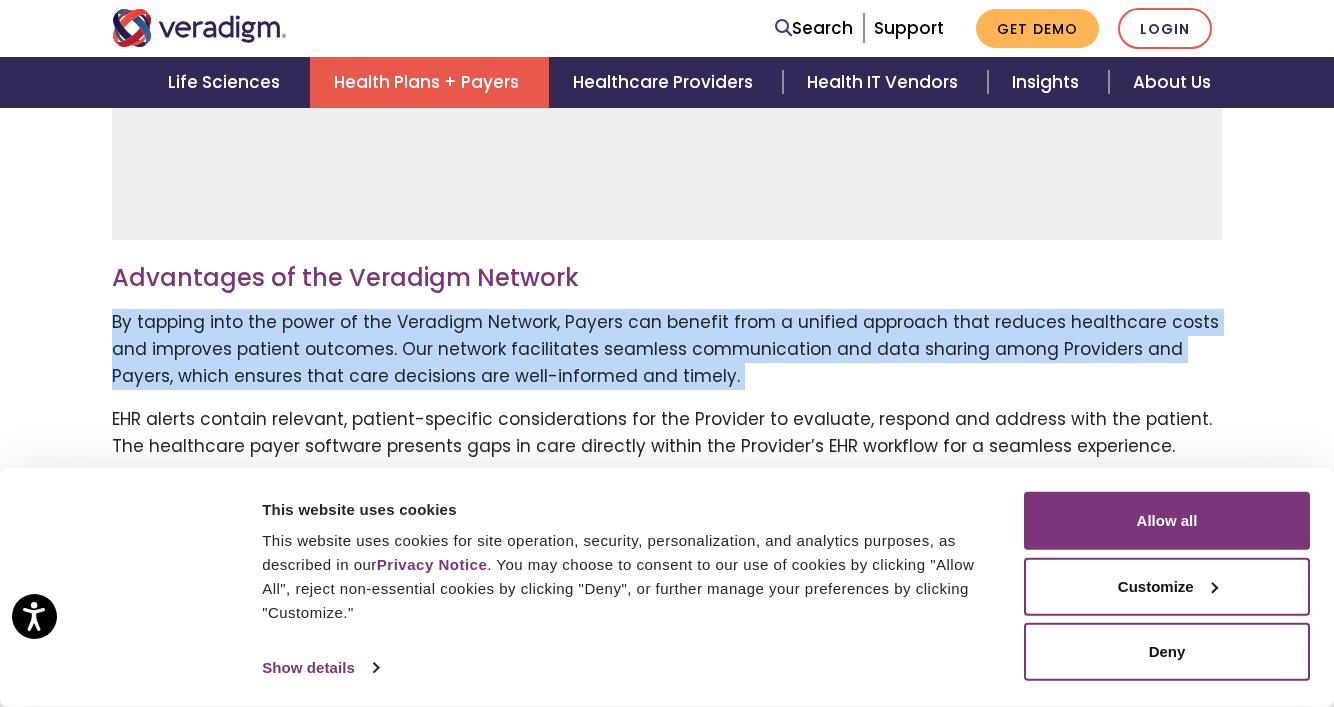 click on "By tapping into the power of the Veradigm Network, Payers can benefit from a unified approach that reduces healthcare costs and improves patient outcomes. Our network facilitates seamless communication and data sharing among Providers and Payers, which ensures that care decisions are well-informed and timely." at bounding box center (667, 350) 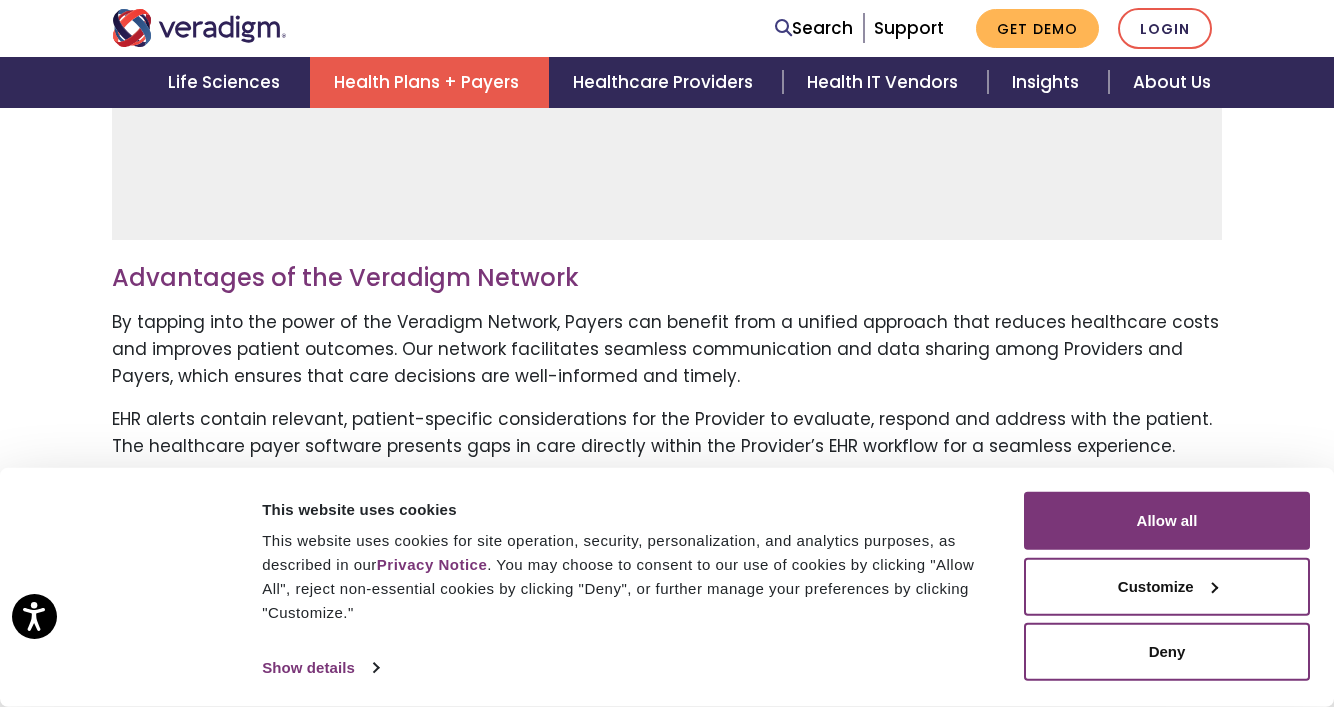 click on "By tapping into the power of the Veradigm Network, Payers can benefit from a unified approach that reduces healthcare costs and improves patient outcomes. Our network facilitates seamless communication and data sharing among Providers and Payers, which ensures that care decisions are well-informed and timely." at bounding box center [667, 350] 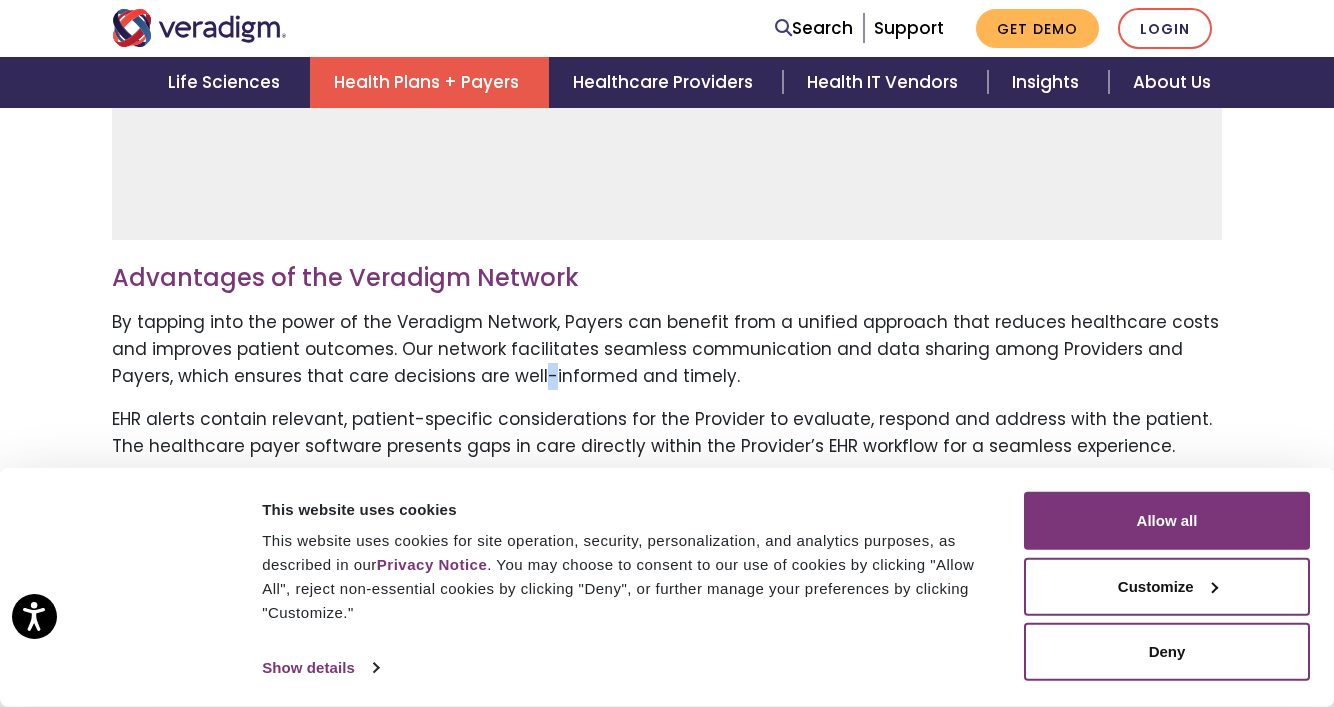 click on "By tapping into the power of the Veradigm Network, Payers can benefit from a unified approach that reduces healthcare costs and improves patient outcomes. Our network facilitates seamless communication and data sharing among Providers and Payers, which ensures that care decisions are well-informed and timely." at bounding box center [667, 350] 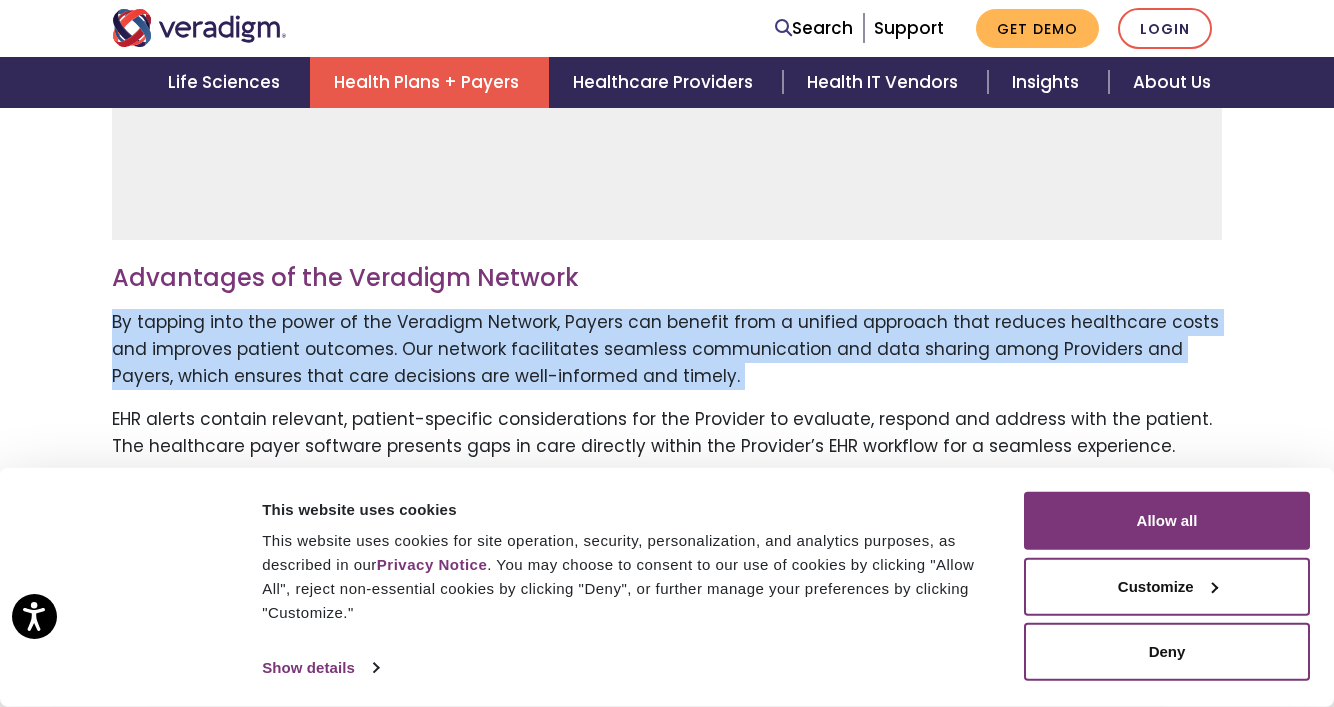 scroll, scrollTop: 1880, scrollLeft: 0, axis: vertical 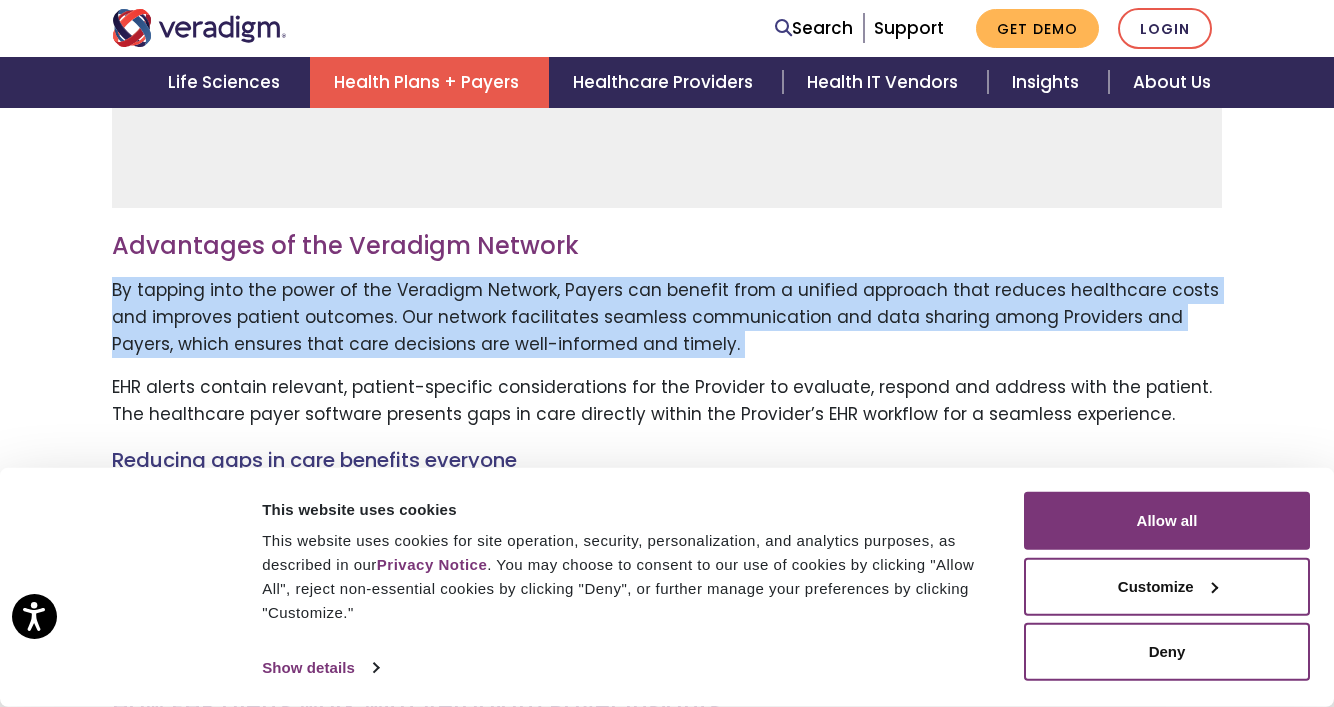 click on "EHR alerts contain relevant, patient-specific considerations for the Provider to evaluate, respond and address with the patient. The healthcare payer software presents gaps in care directly within the Provider’s EHR workflow for a seamless experience." at bounding box center (667, 401) 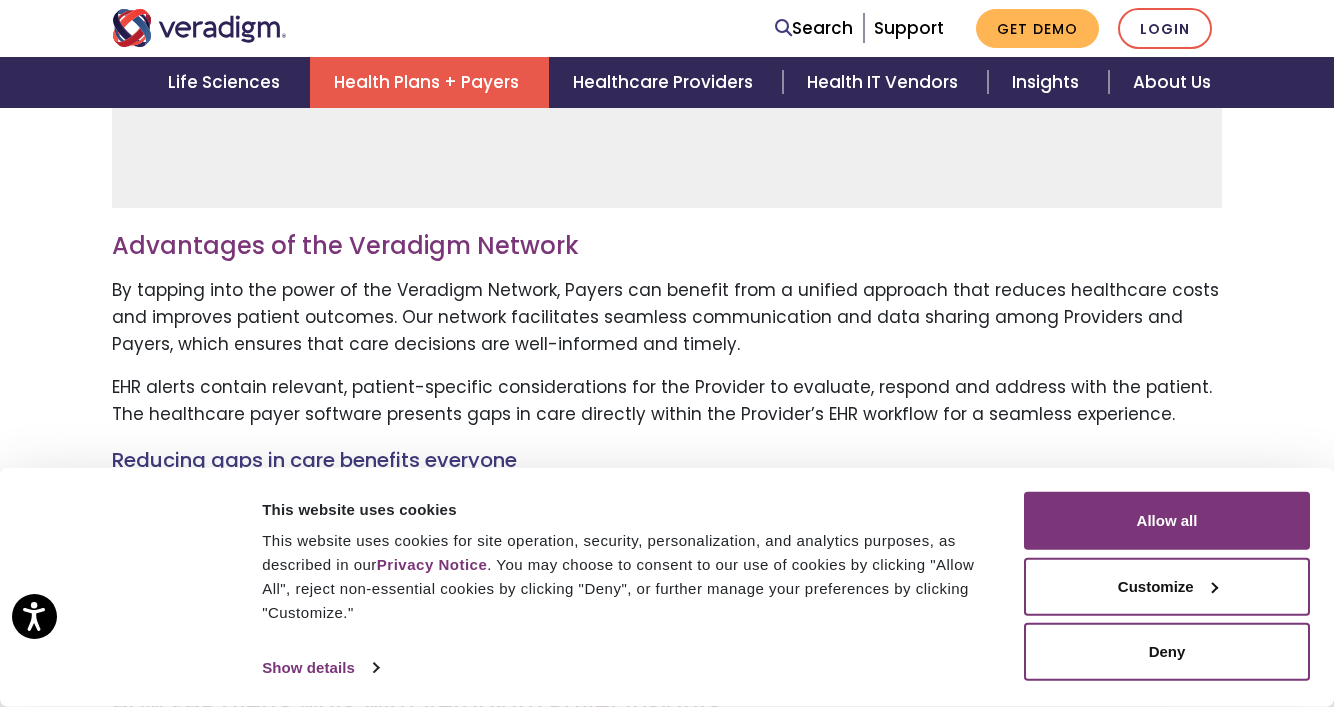click on "EHR alerts contain relevant, patient-specific considerations for the Provider to evaluate, respond and address with the patient. The healthcare payer software presents gaps in care directly within the Provider’s EHR workflow for a seamless experience." at bounding box center (667, 401) 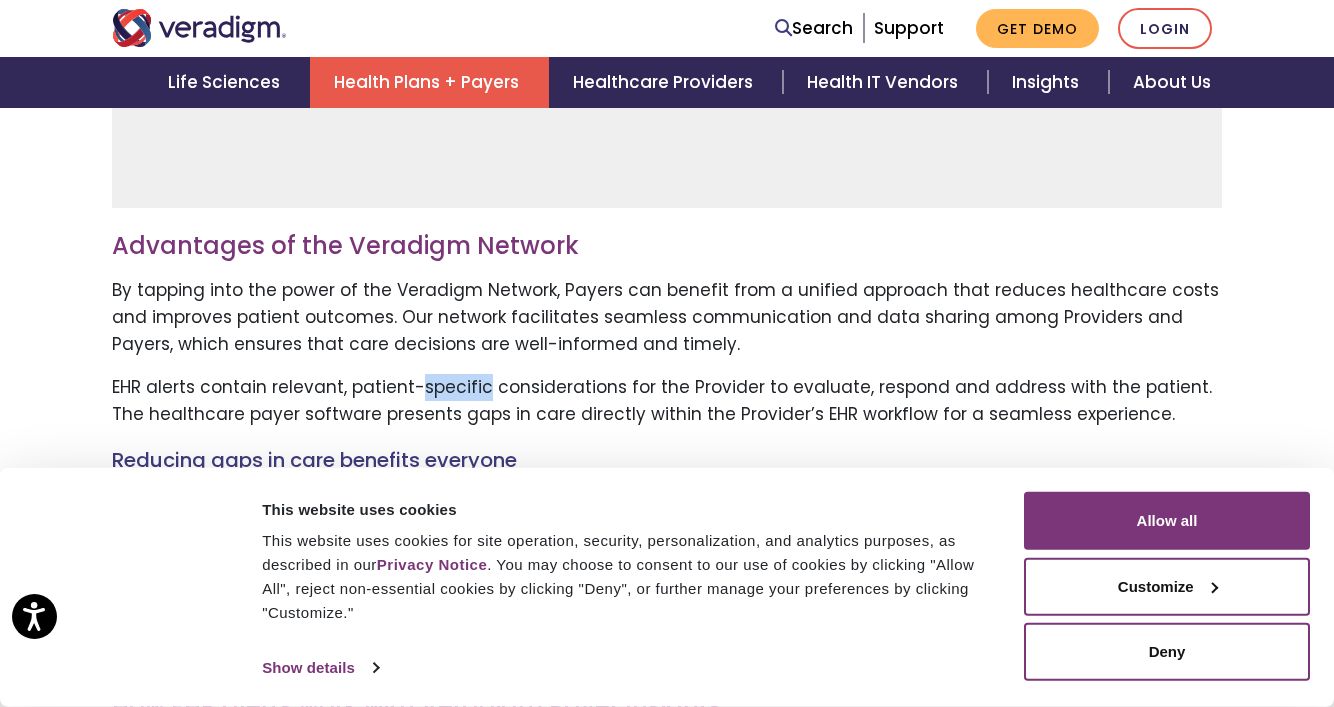 click on "EHR alerts contain relevant, patient-specific considerations for the Provider to evaluate, respond and address with the patient. The healthcare payer software presents gaps in care directly within the Provider’s EHR workflow for a seamless experience." at bounding box center (667, 401) 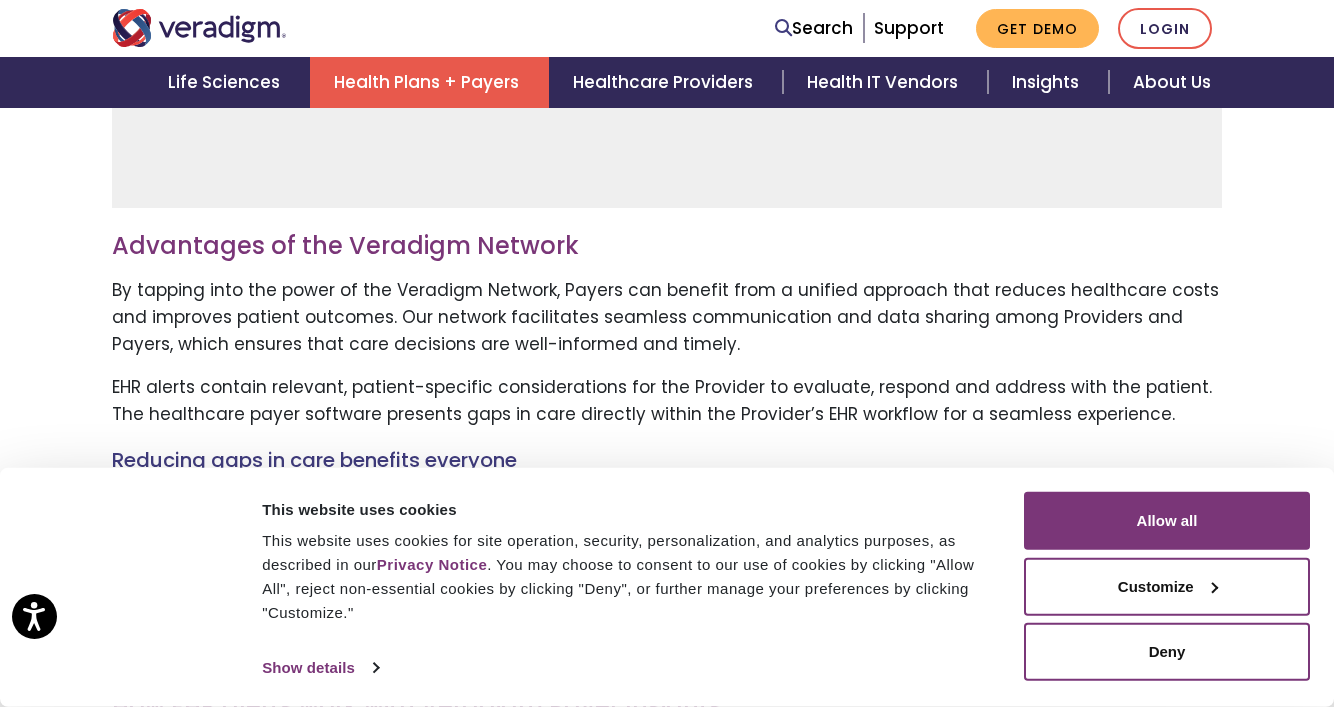 click on "By tapping into the power of the Veradigm Network, Payers can benefit from a unified approach that reduces healthcare costs and improves patient outcomes. Our network facilitates seamless communication and data sharing among Providers and Payers, which ensures that care decisions are well-informed and timely." at bounding box center (667, 318) 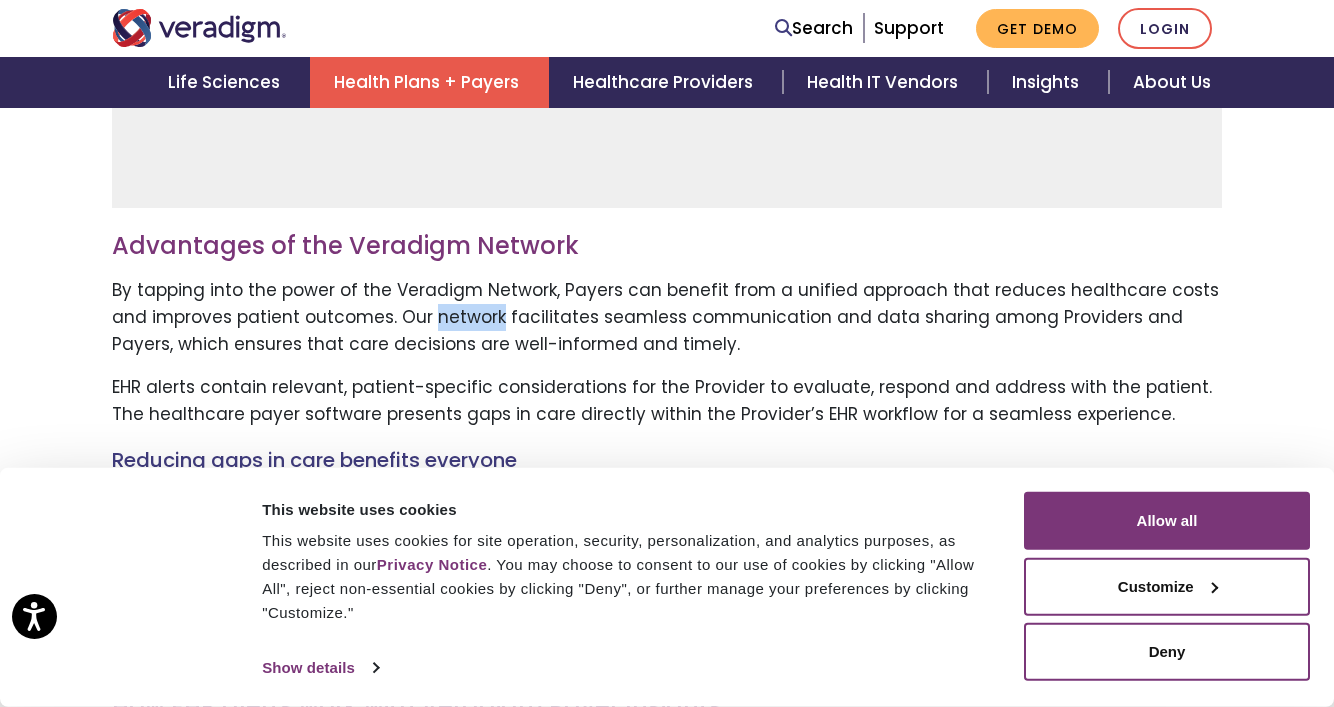 click on "By tapping into the power of the Veradigm Network, Payers can benefit from a unified approach that reduces healthcare costs and improves patient outcomes. Our network facilitates seamless communication and data sharing among Providers and Payers, which ensures that care decisions are well-informed and timely." at bounding box center [667, 318] 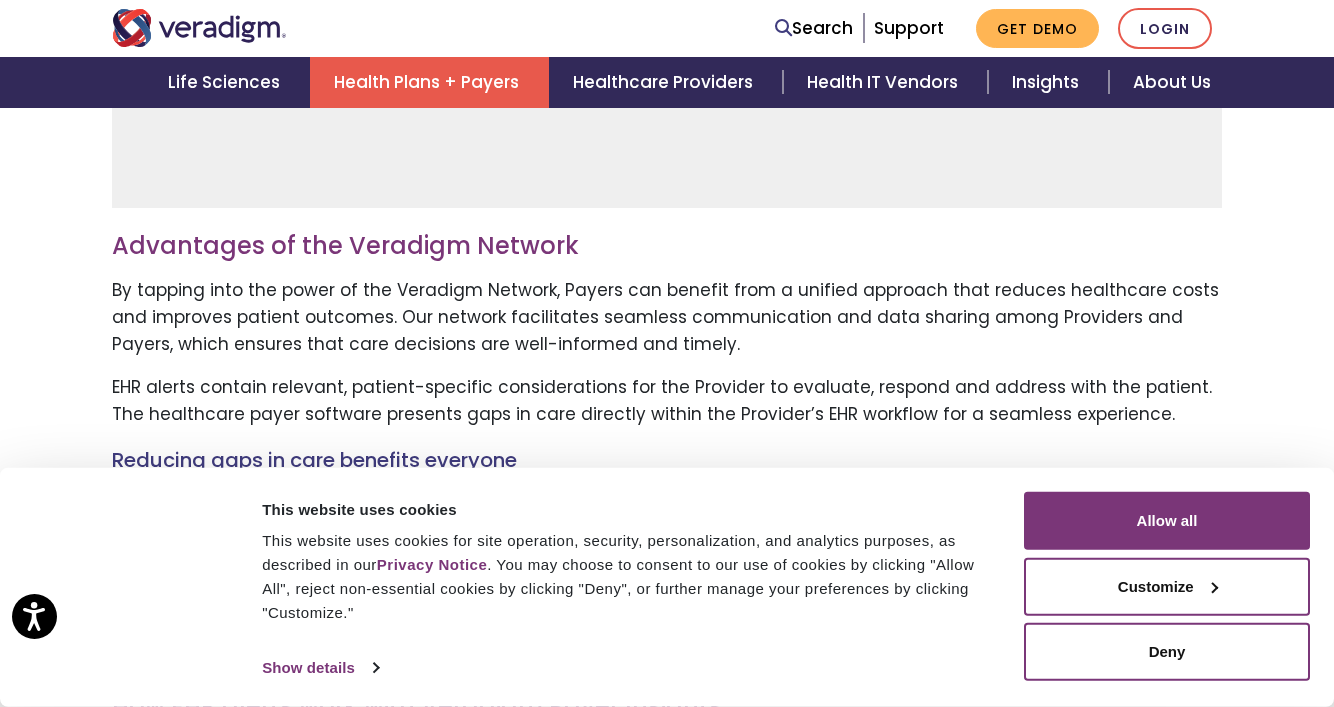 click on "EHR alerts contain relevant, patient-specific considerations for the Provider to evaluate, respond and address with the patient. The healthcare payer software presents gaps in care directly within the Provider’s EHR workflow for a seamless experience." at bounding box center (667, 401) 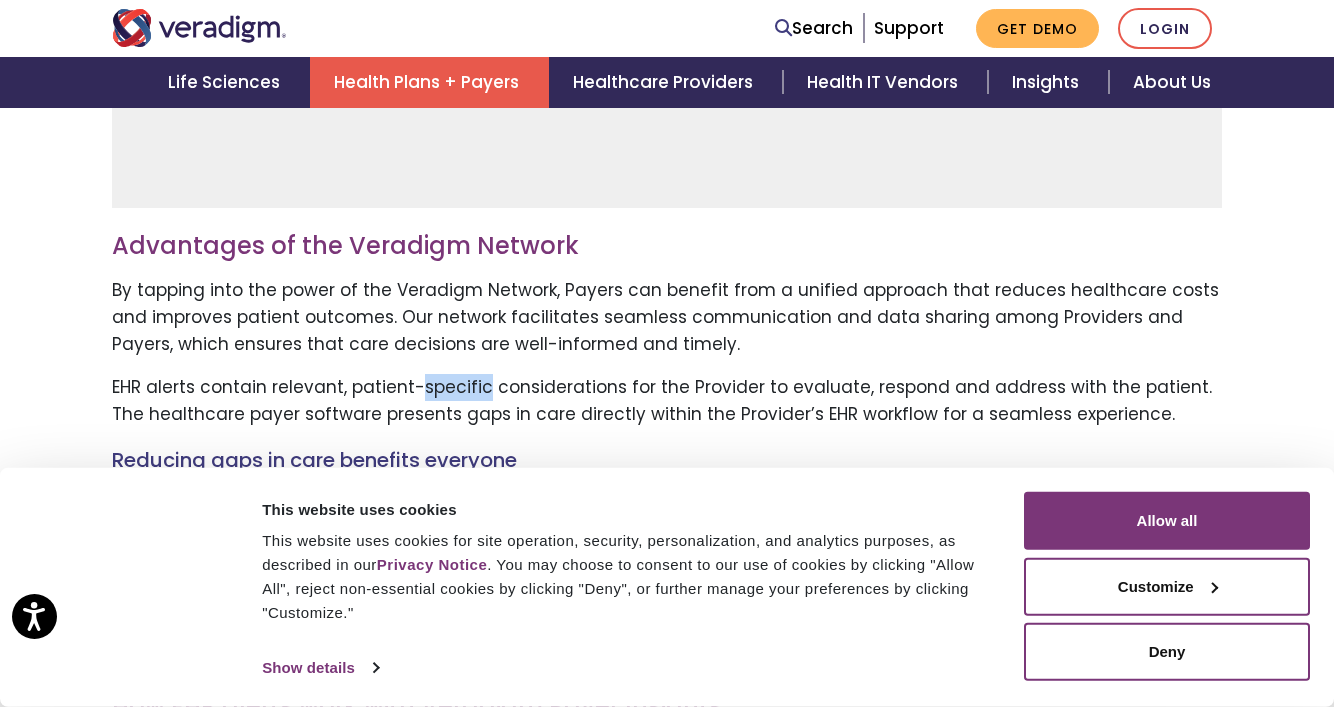 click on "EHR alerts contain relevant, patient-specific considerations for the Provider to evaluate, respond and address with the patient. The healthcare payer software presents gaps in care directly within the Provider’s EHR workflow for a seamless experience." at bounding box center (667, 401) 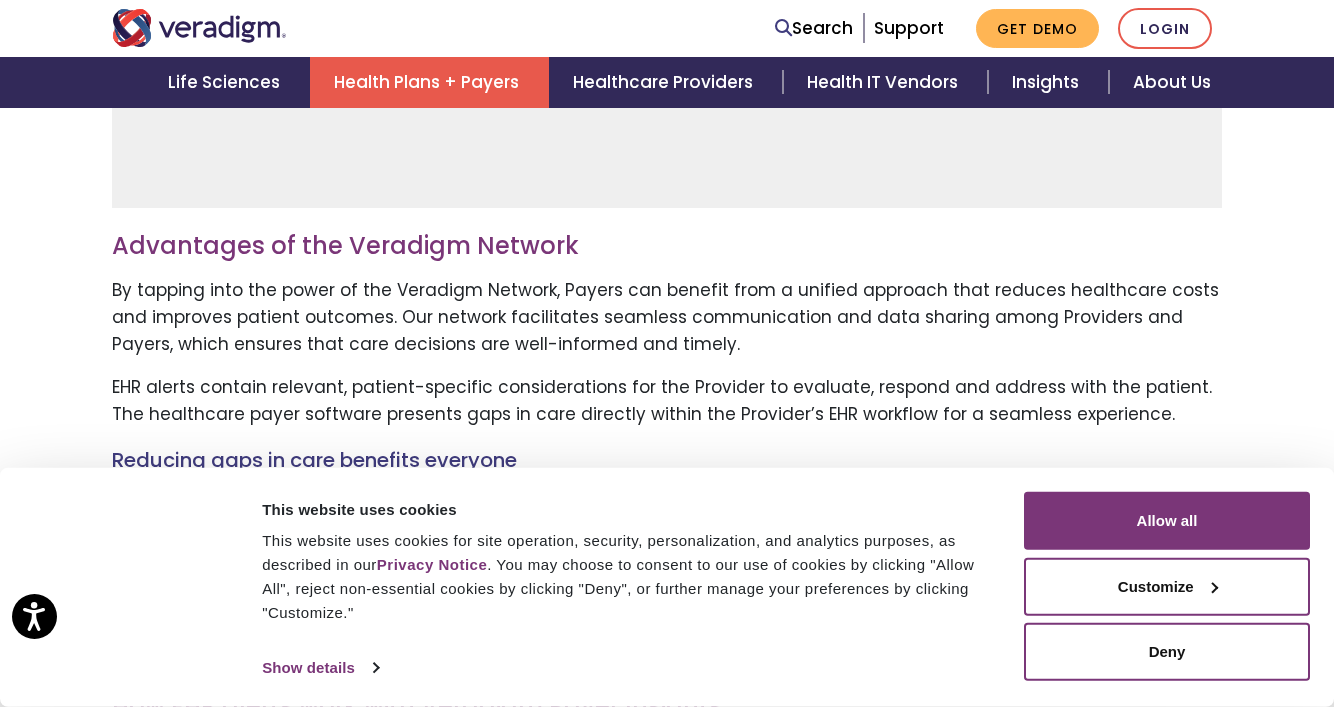click on "By tapping into the power of the Veradigm Network, Payers can benefit from a unified approach that reduces healthcare costs and improves patient outcomes. Our network facilitates seamless communication and data sharing among Providers and Payers, which ensures that care decisions are well-informed and timely." at bounding box center (667, 318) 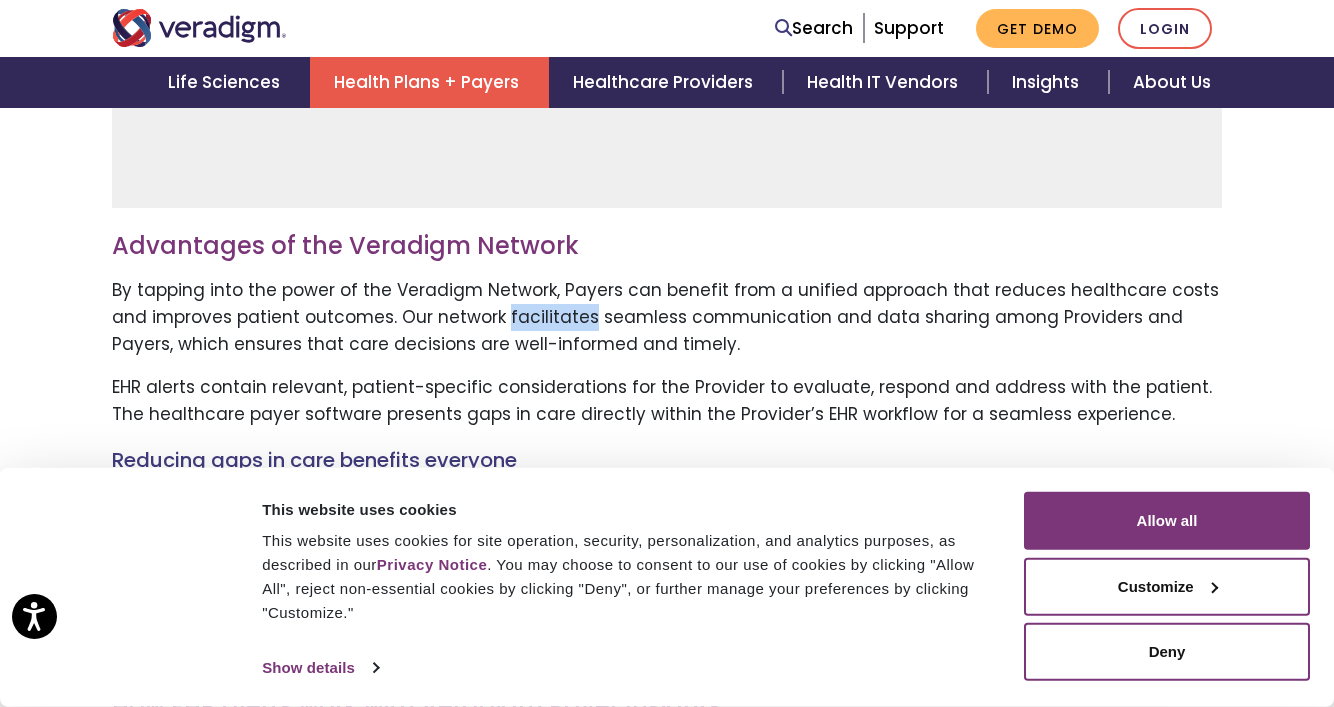 click on "By tapping into the power of the Veradigm Network, Payers can benefit from a unified approach that reduces healthcare costs and improves patient outcomes. Our network facilitates seamless communication and data sharing among Providers and Payers, which ensures that care decisions are well-informed and timely." at bounding box center [667, 318] 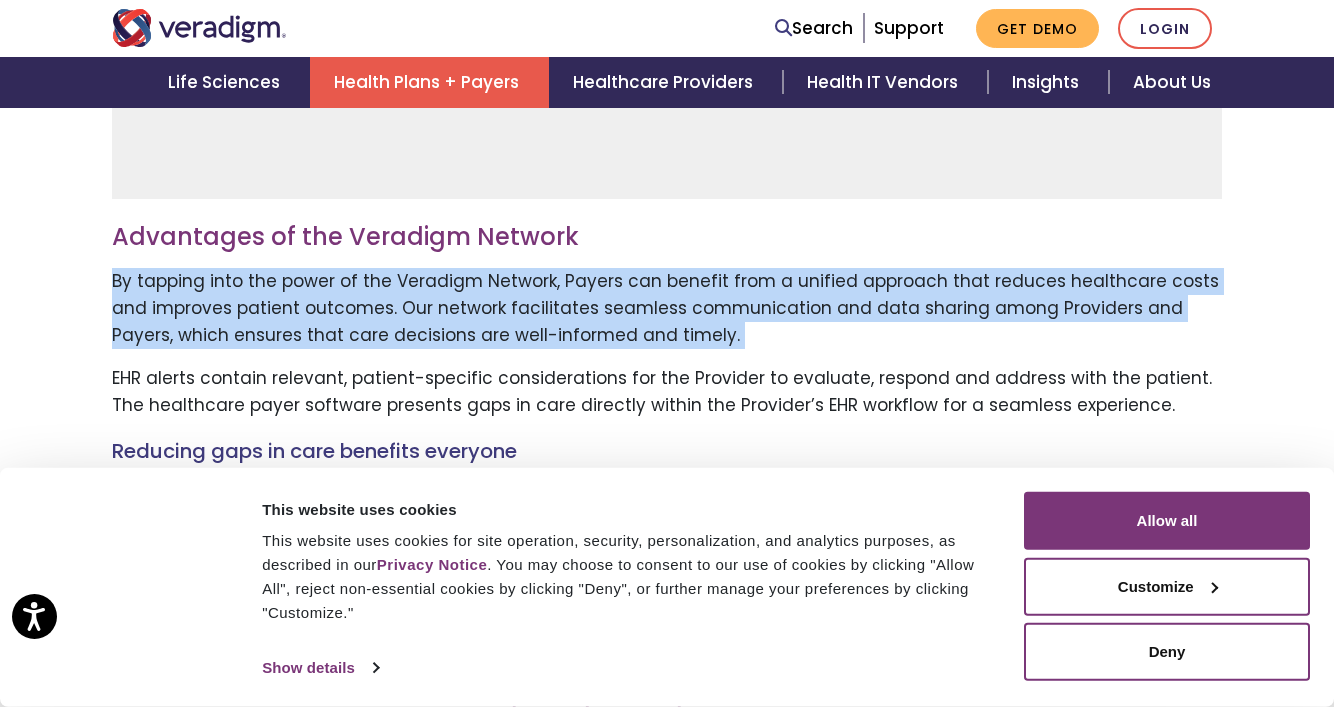 scroll, scrollTop: 1913, scrollLeft: 0, axis: vertical 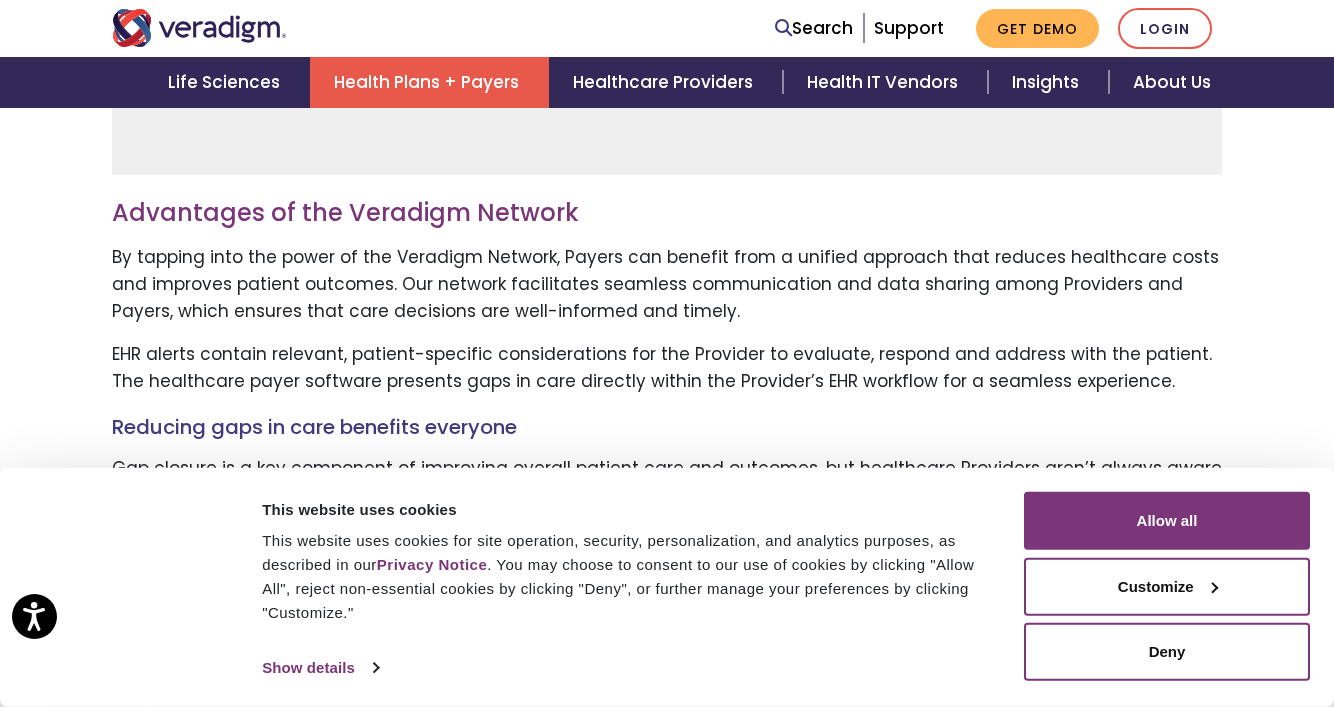 click on "EHR alerts contain relevant, patient-specific considerations for the Provider to evaluate, respond and address with the patient. The healthcare payer software presents gaps in care directly within the Provider’s EHR workflow for a seamless experience." at bounding box center [667, 368] 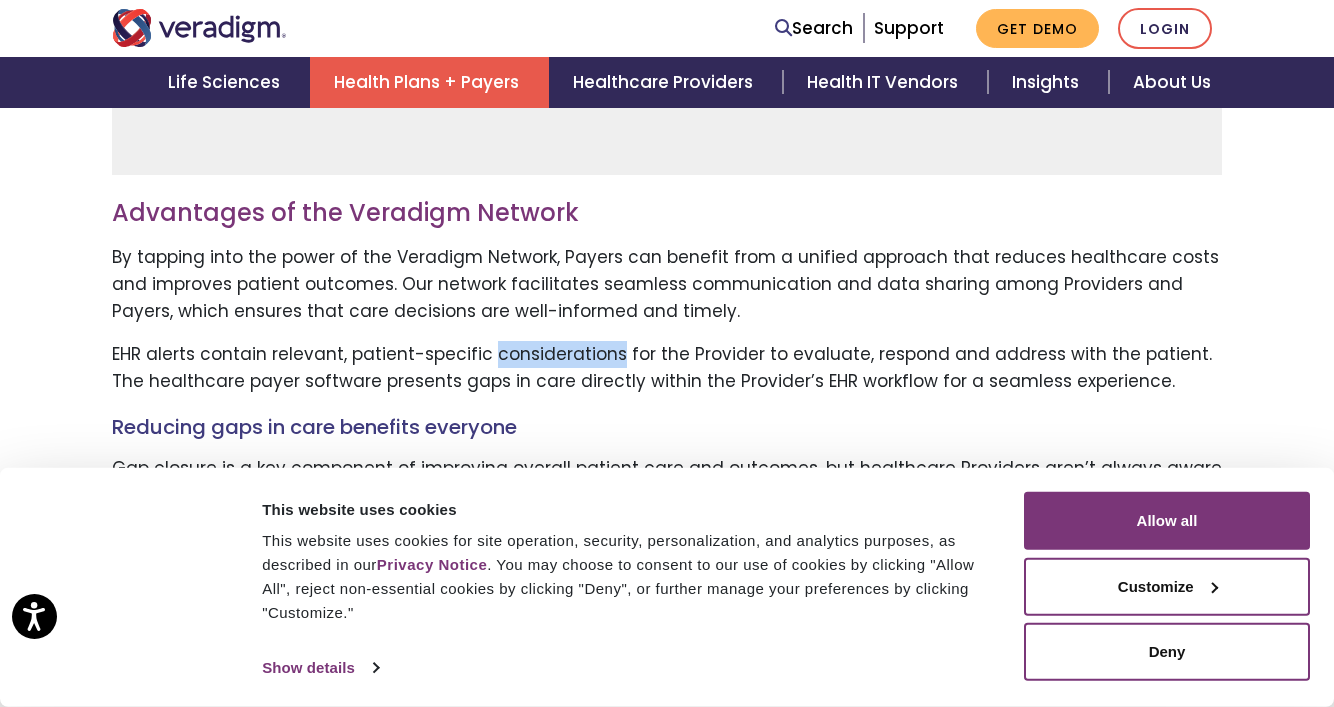 click on "EHR alerts contain relevant, patient-specific considerations for the Provider to evaluate, respond and address with the patient. The healthcare payer software presents gaps in care directly within the Provider’s EHR workflow for a seamless experience." at bounding box center (667, 368) 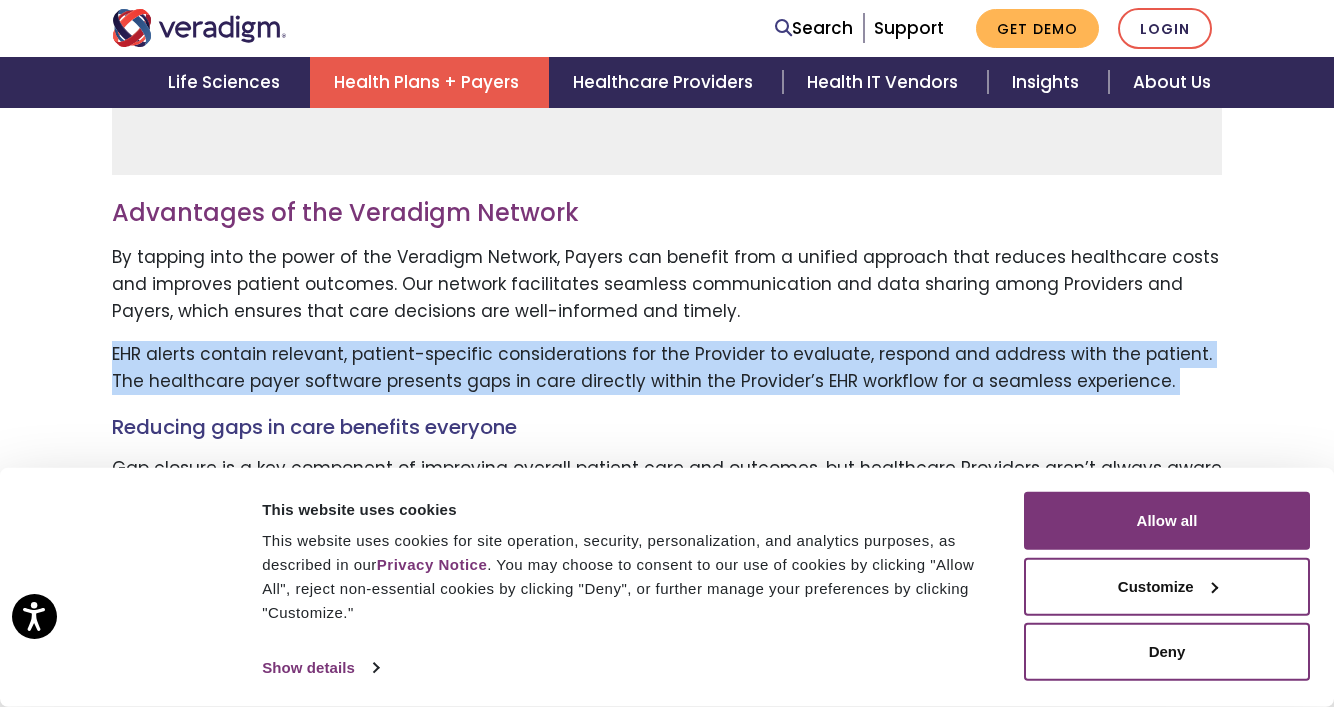 click on "EHR alerts contain relevant, patient-specific considerations for the Provider to evaluate, respond and address with the patient. The healthcare payer software presents gaps in care directly within the Provider’s EHR workflow for a seamless experience." at bounding box center [667, 368] 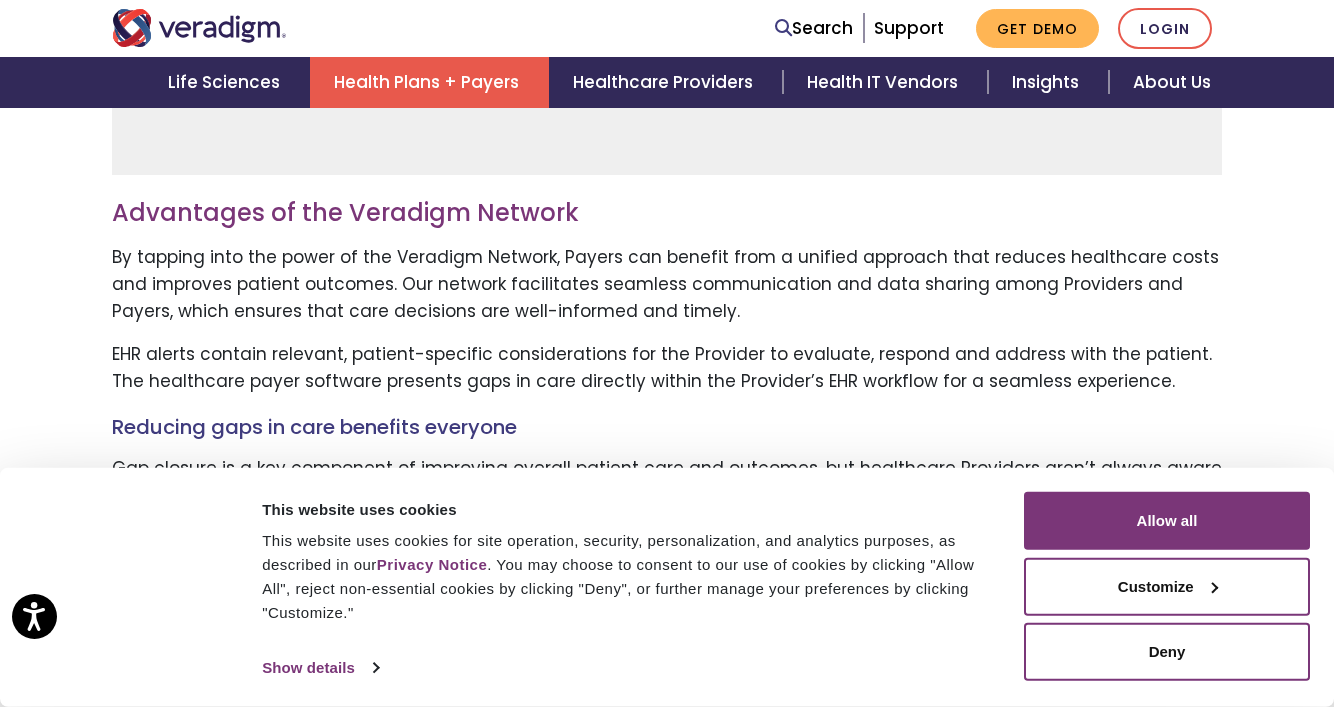 click on "EHR alerts contain relevant, patient-specific considerations for the Provider to evaluate, respond and address with the patient. The healthcare payer software presents gaps in care directly within the Provider’s EHR workflow for a seamless experience." at bounding box center (667, 368) 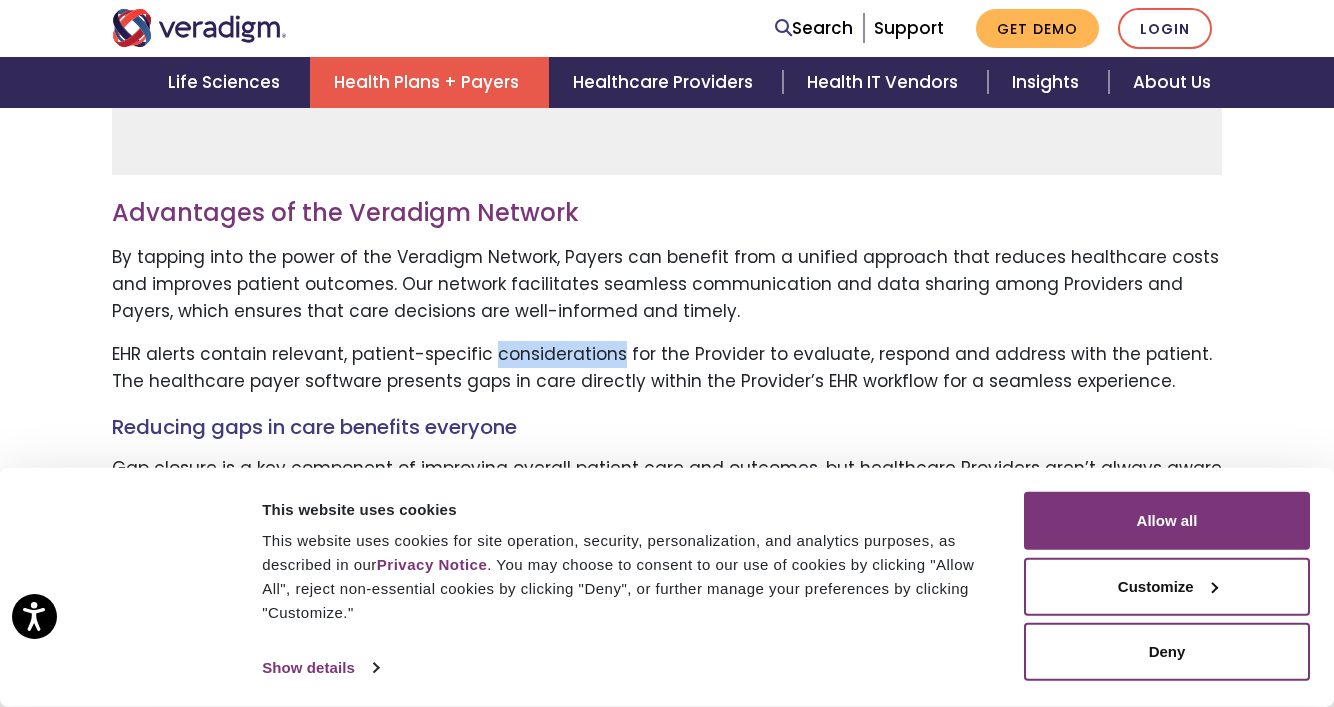 click on "EHR alerts contain relevant, patient-specific considerations for the Provider to evaluate, respond and address with the patient. The healthcare payer software presents gaps in care directly within the Provider’s EHR workflow for a seamless experience." at bounding box center (667, 368) 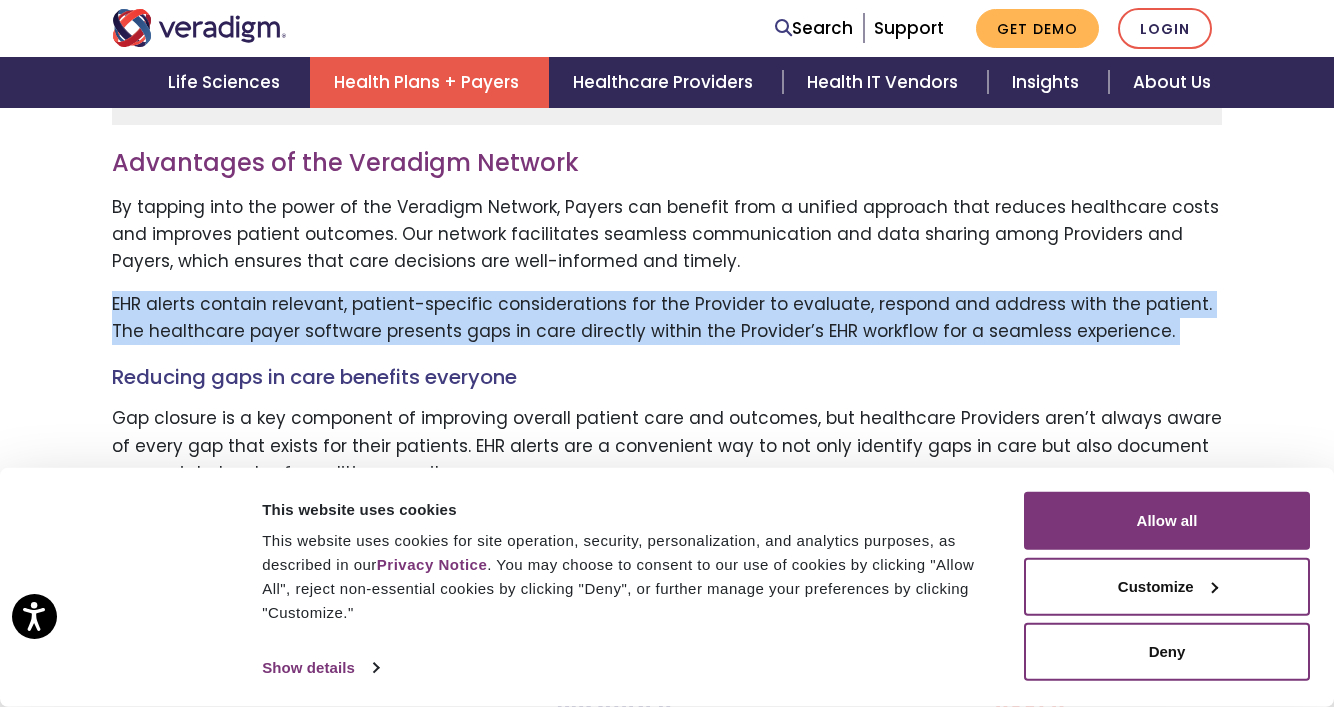 scroll, scrollTop: 1998, scrollLeft: 0, axis: vertical 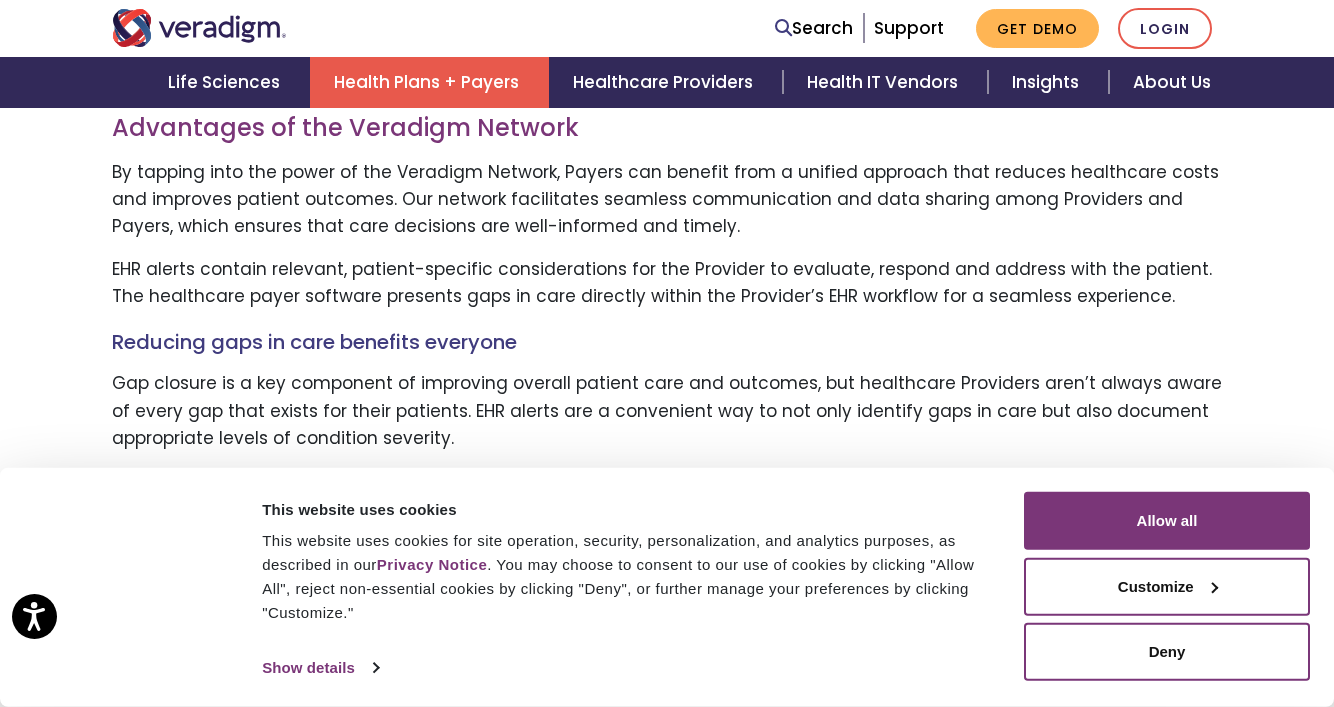 click on "Gap closure is a key component of improving overall patient care and outcomes, but healthcare Providers aren’t always aware of every gap that exists for their patients. EHR alerts are a convenient way to not only identify gaps in care but also document appropriate levels of condition severity." at bounding box center (667, 411) 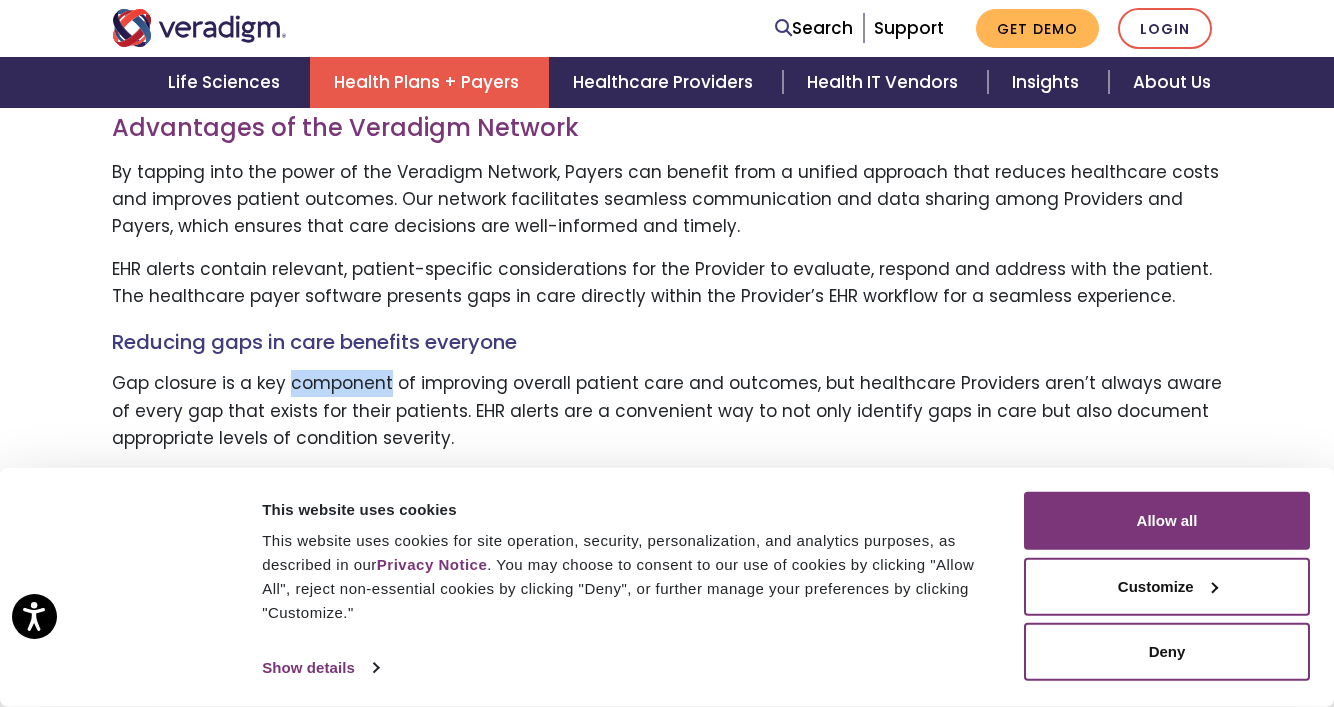 click on "Gap closure is a key component of improving overall patient care and outcomes, but healthcare Providers aren’t always aware of every gap that exists for their patients. EHR alerts are a convenient way to not only identify gaps in care but also document appropriate levels of condition severity." at bounding box center [667, 411] 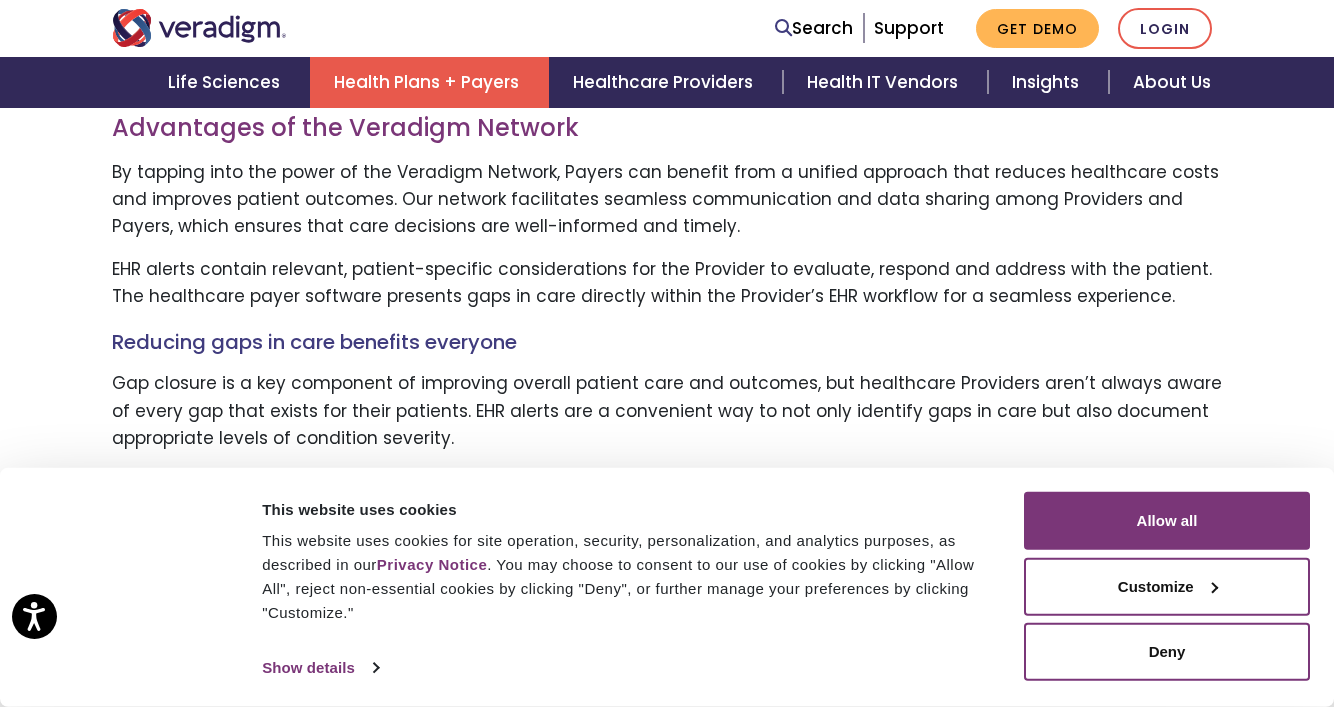 click on "Gap closure is a key component of improving overall patient care and outcomes, but healthcare Providers aren’t always aware of every gap that exists for their patients. EHR alerts are a convenient way to not only identify gaps in care but also document appropriate levels of condition severity." at bounding box center (667, 411) 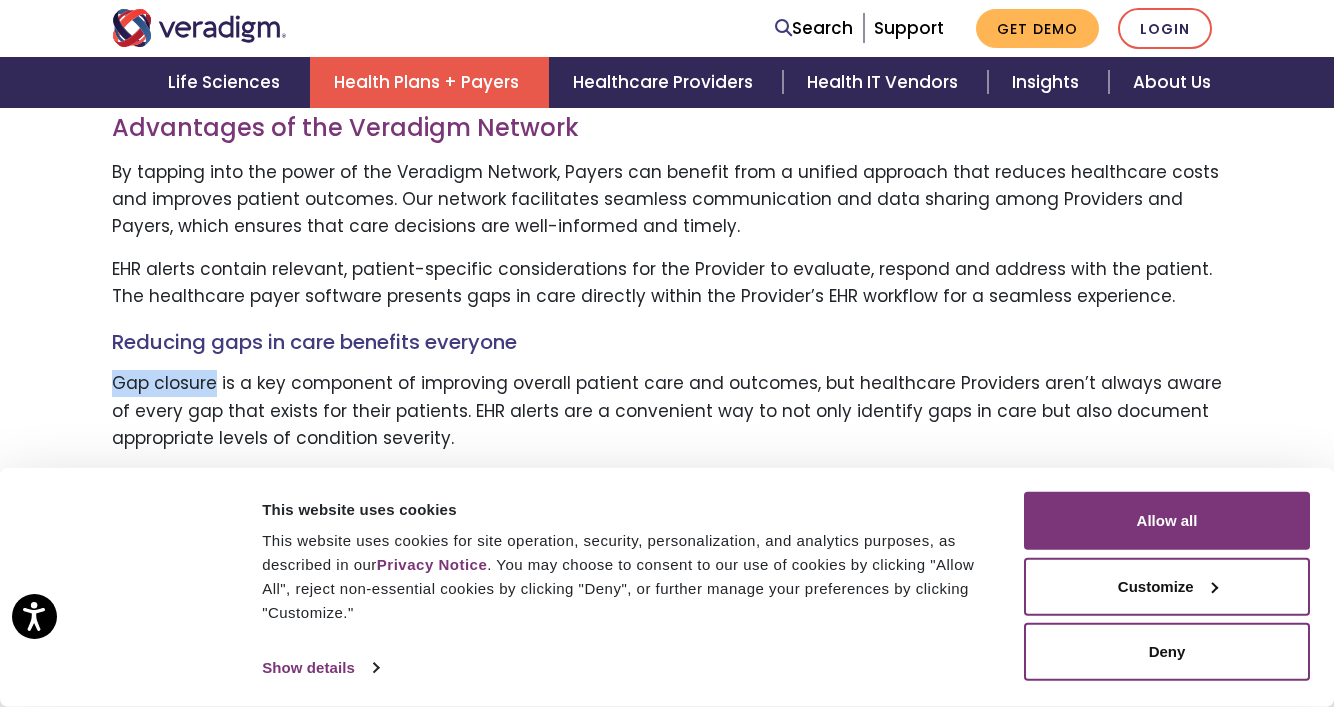 drag, startPoint x: 213, startPoint y: 383, endPoint x: 81, endPoint y: 382, distance: 132.00378 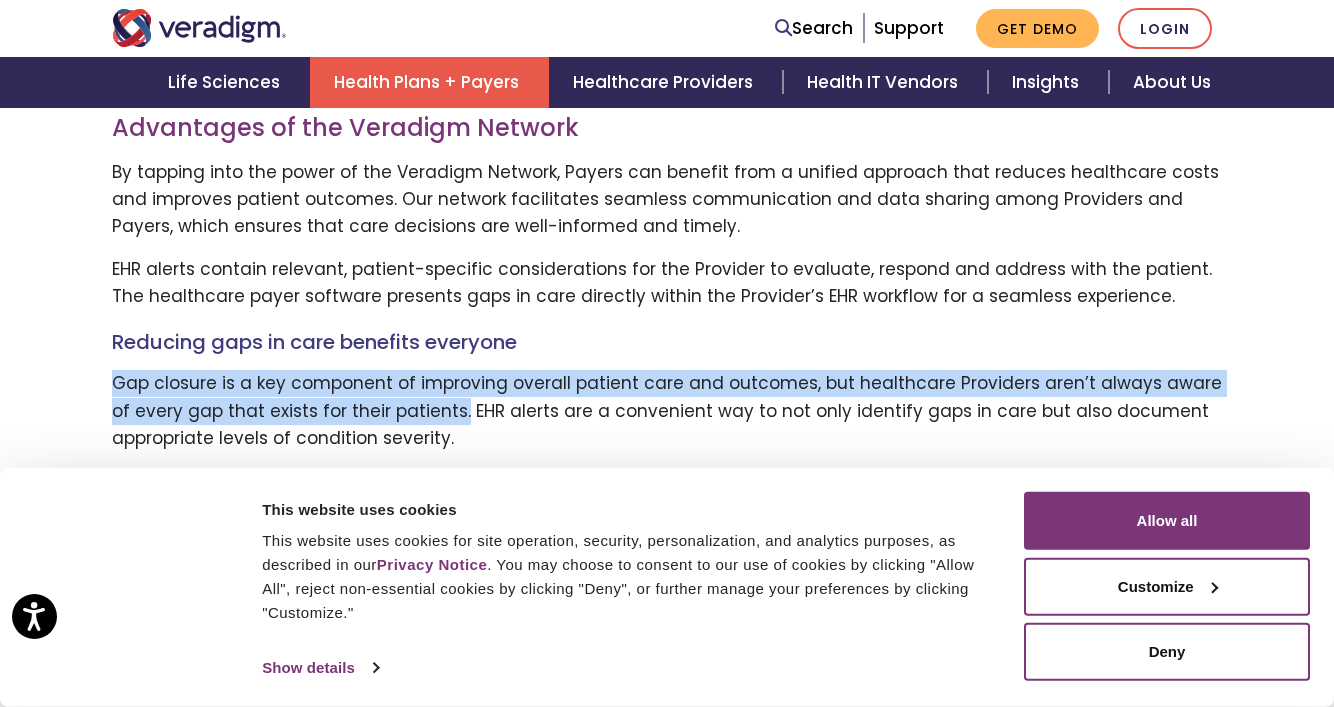 drag, startPoint x: 436, startPoint y: 413, endPoint x: 89, endPoint y: 381, distance: 348.47238 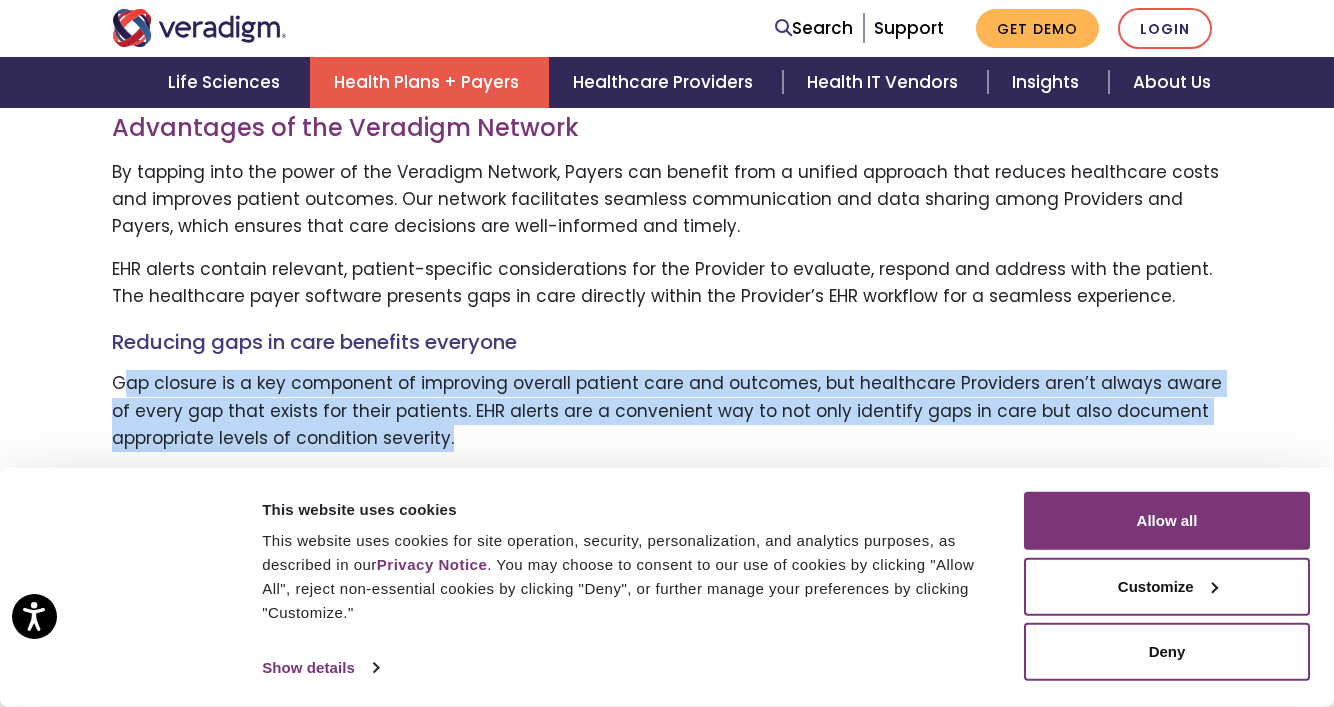 drag, startPoint x: 473, startPoint y: 437, endPoint x: 123, endPoint y: 395, distance: 352.511 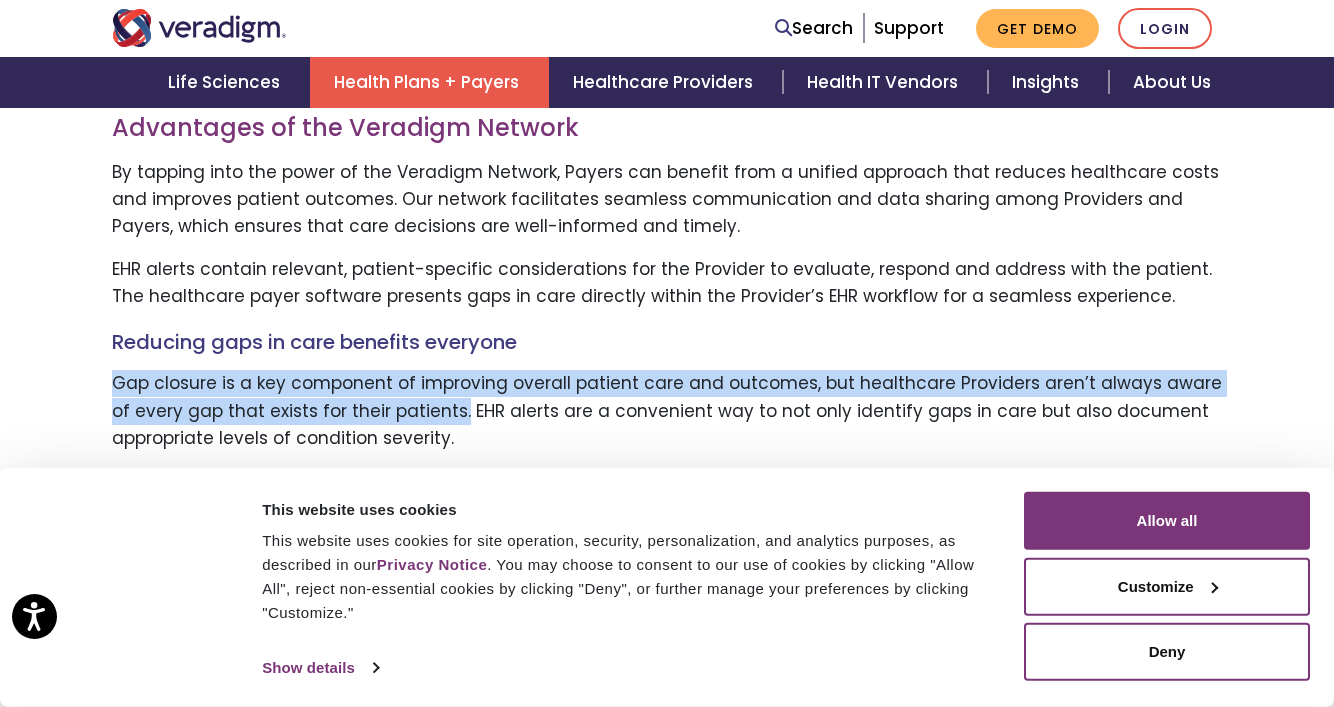 drag, startPoint x: 437, startPoint y: 414, endPoint x: 51, endPoint y: 389, distance: 386.80875 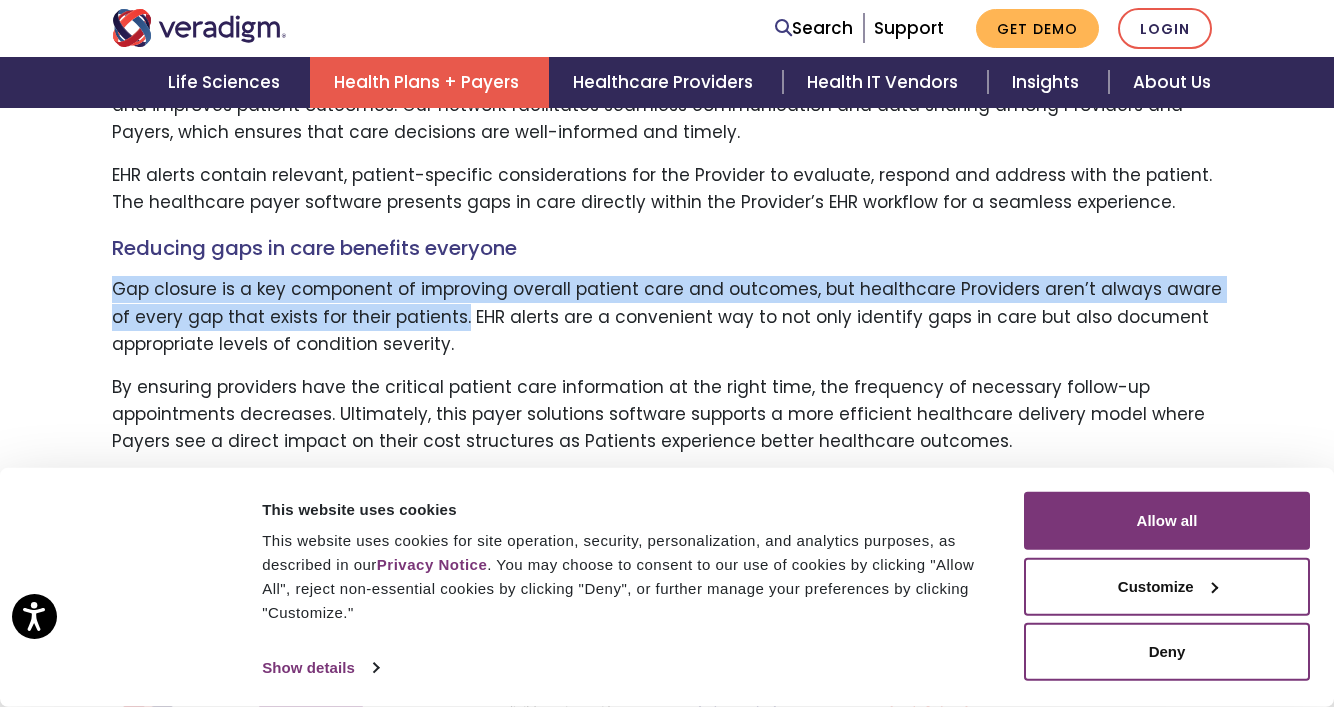 scroll, scrollTop: 2137, scrollLeft: 0, axis: vertical 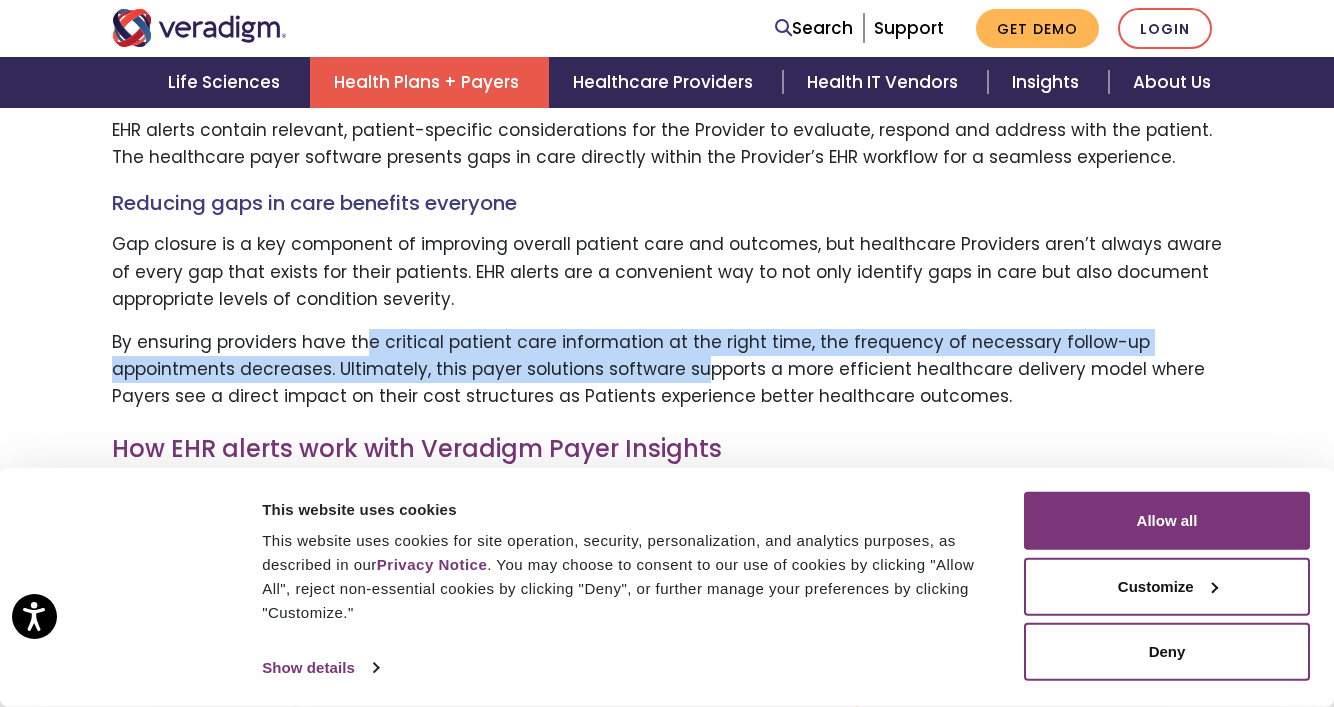 drag, startPoint x: 365, startPoint y: 341, endPoint x: 702, endPoint y: 375, distance: 338.7108 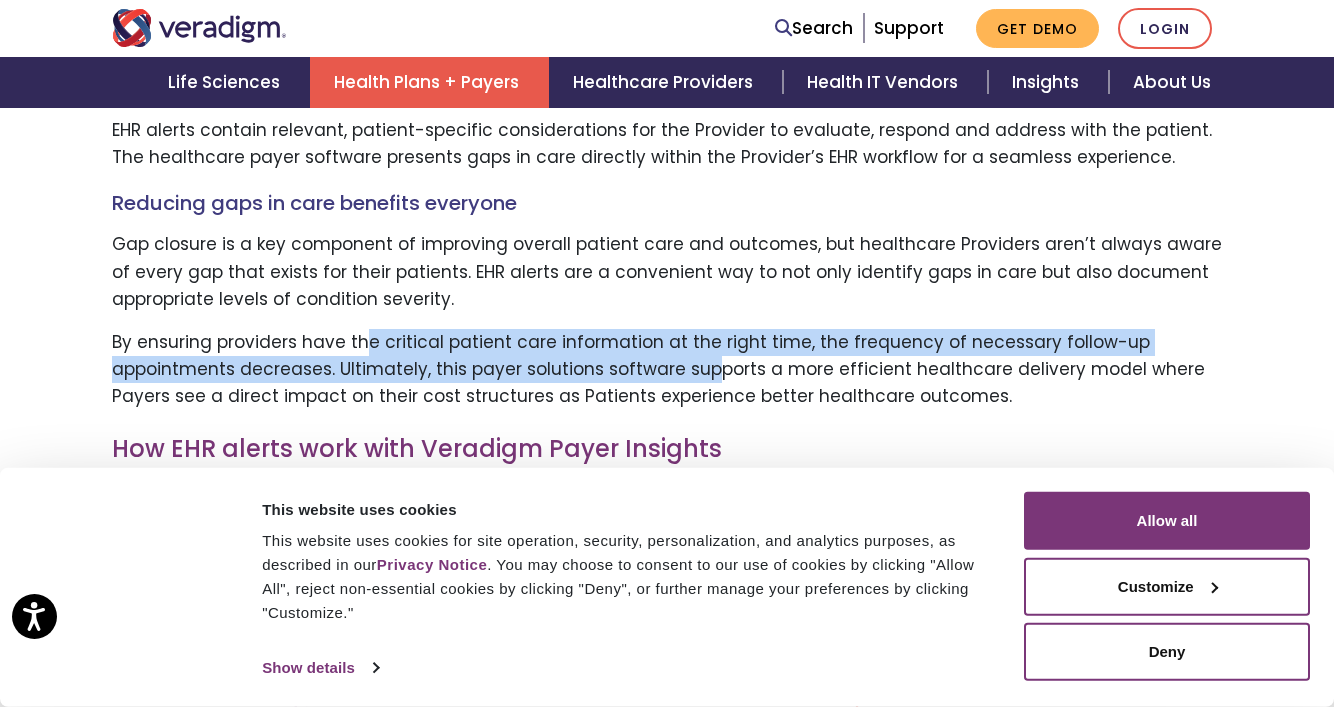 click on "By ensuring providers have the critical patient care information at the right time, the frequency of necessary follow-up appointments decreases. Ultimately, this payer solutions software supports a more efficient healthcare delivery model where Payers see a direct impact on their cost structures as Patients experience better healthcare outcomes." at bounding box center [667, 370] 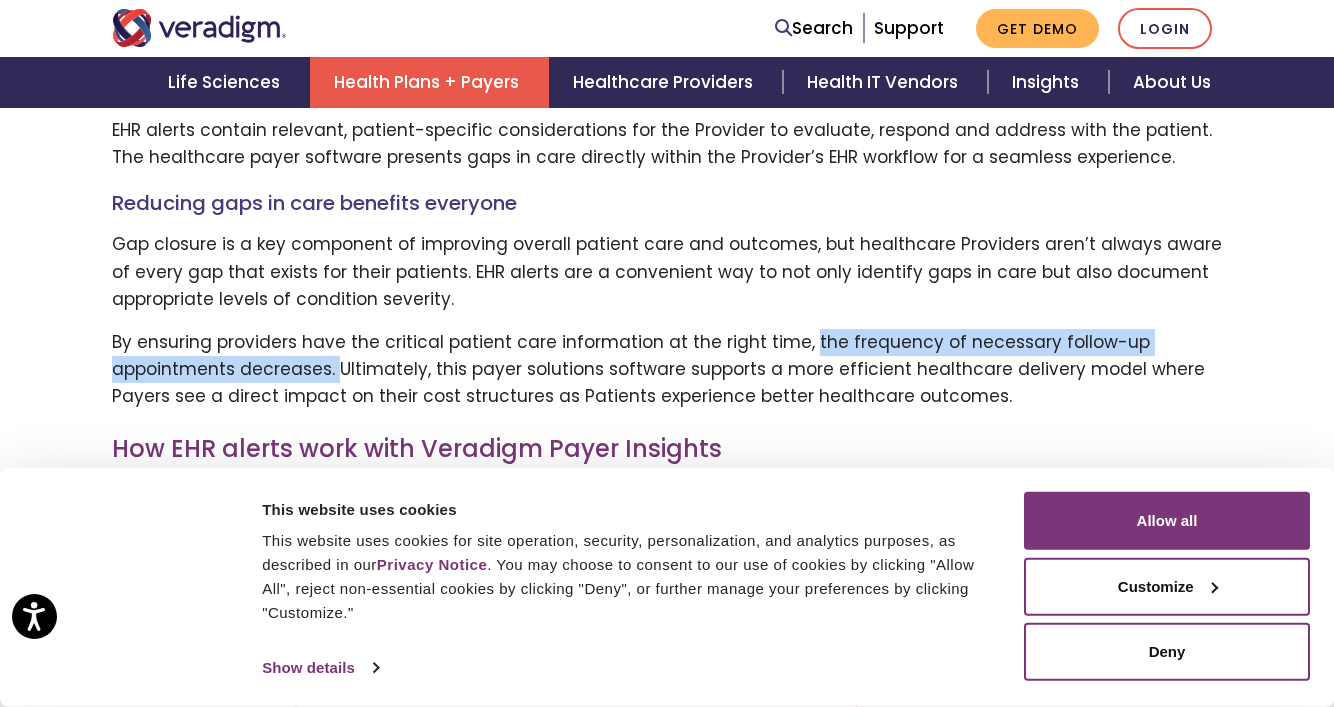 drag, startPoint x: 796, startPoint y: 343, endPoint x: 335, endPoint y: 373, distance: 461.9751 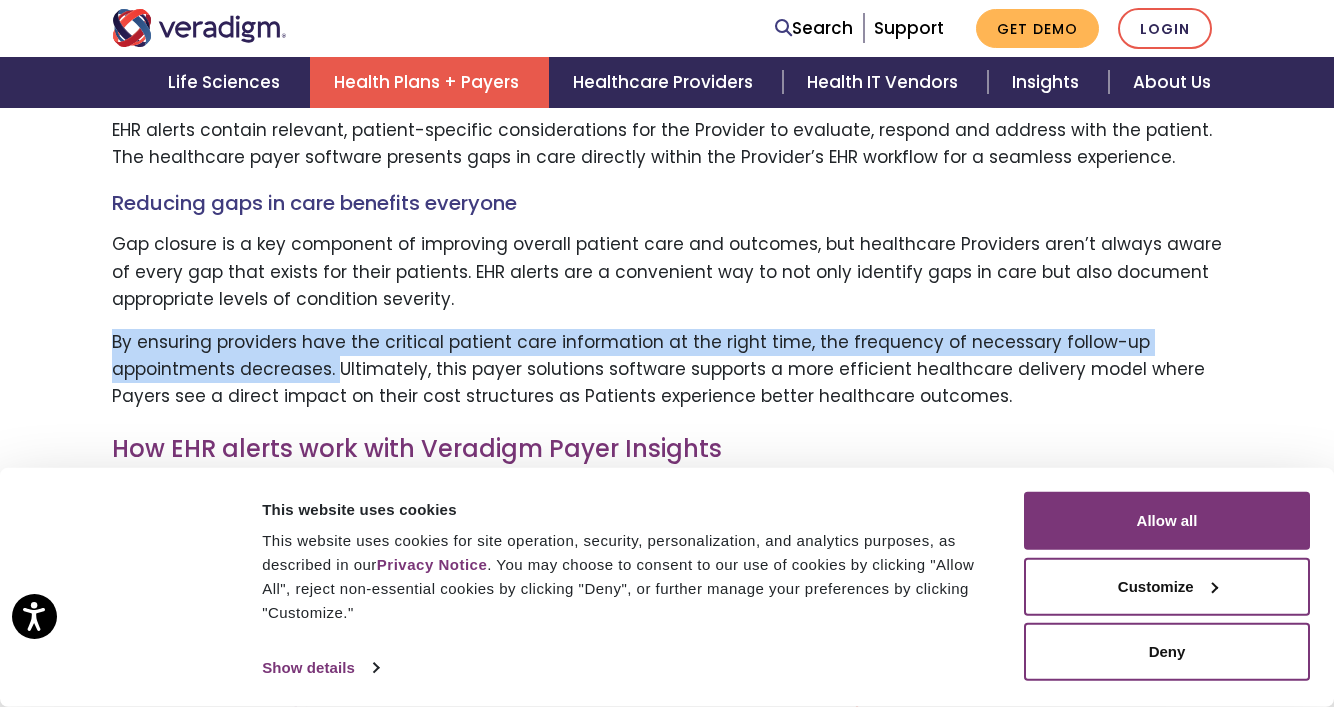 drag, startPoint x: 332, startPoint y: 371, endPoint x: 111, endPoint y: 352, distance: 221.81523 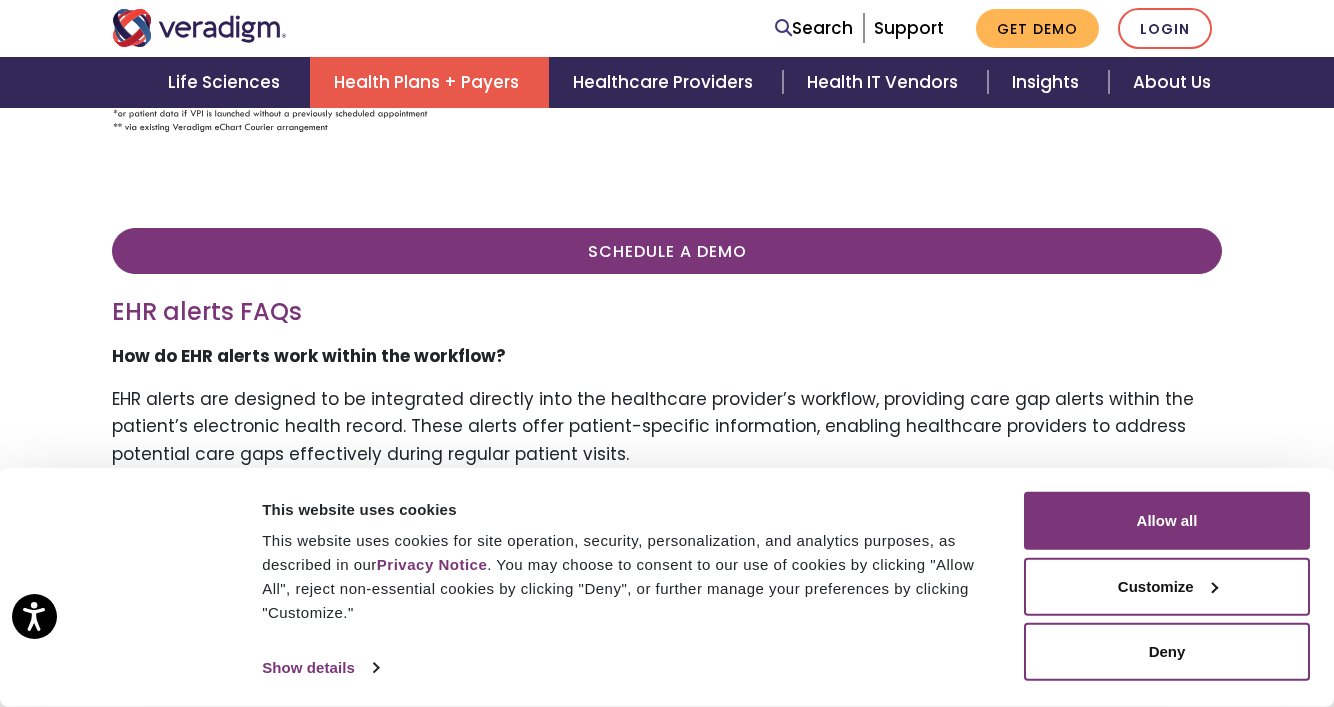 scroll, scrollTop: 3091, scrollLeft: 0, axis: vertical 